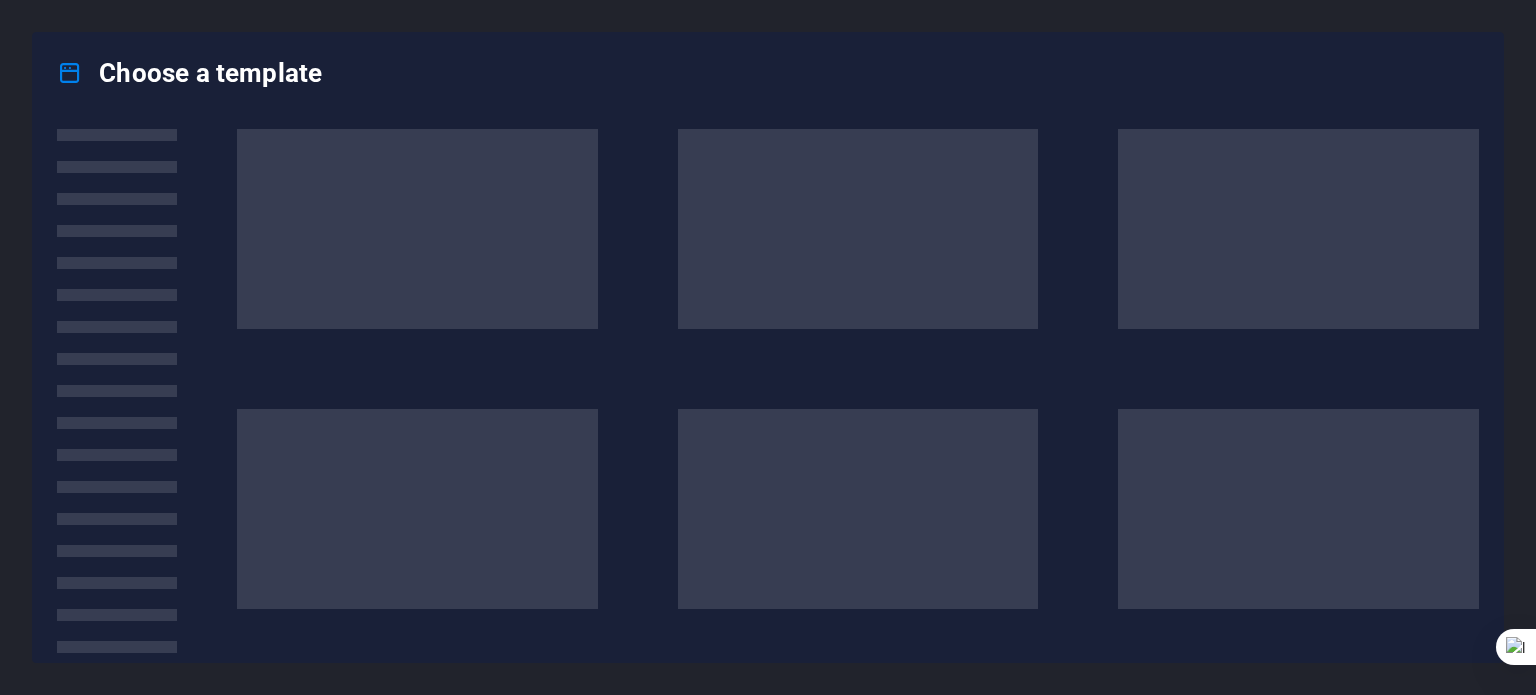 scroll, scrollTop: 0, scrollLeft: 0, axis: both 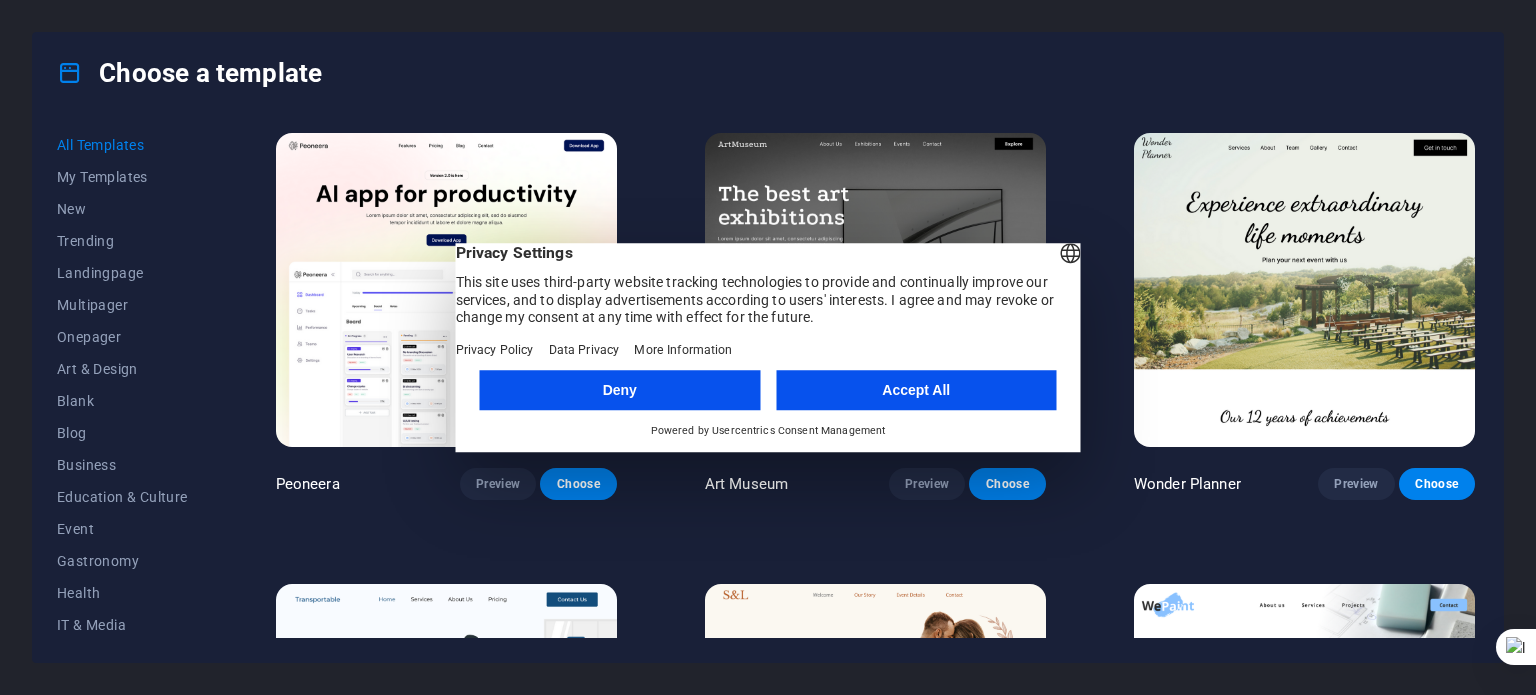 click on "Accept All" at bounding box center (916, 390) 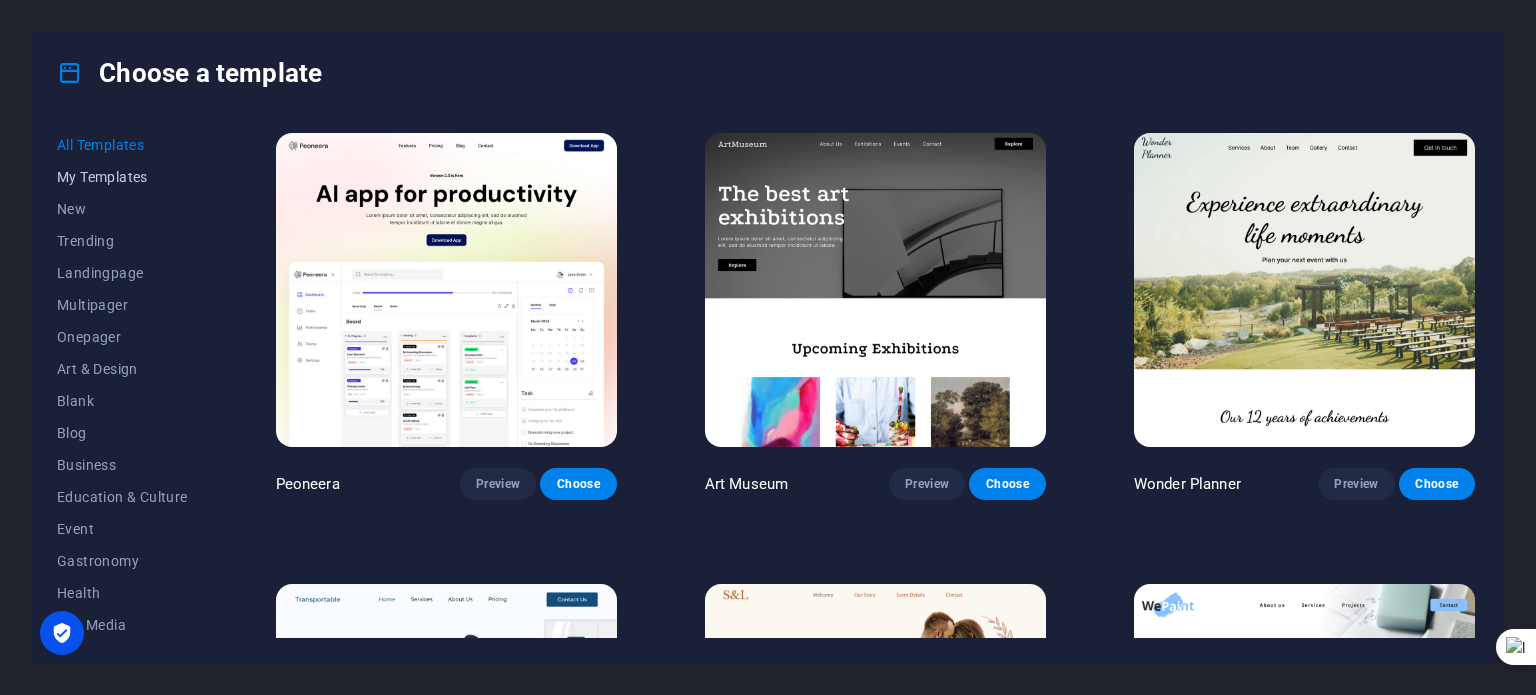 click on "My Templates" at bounding box center (122, 177) 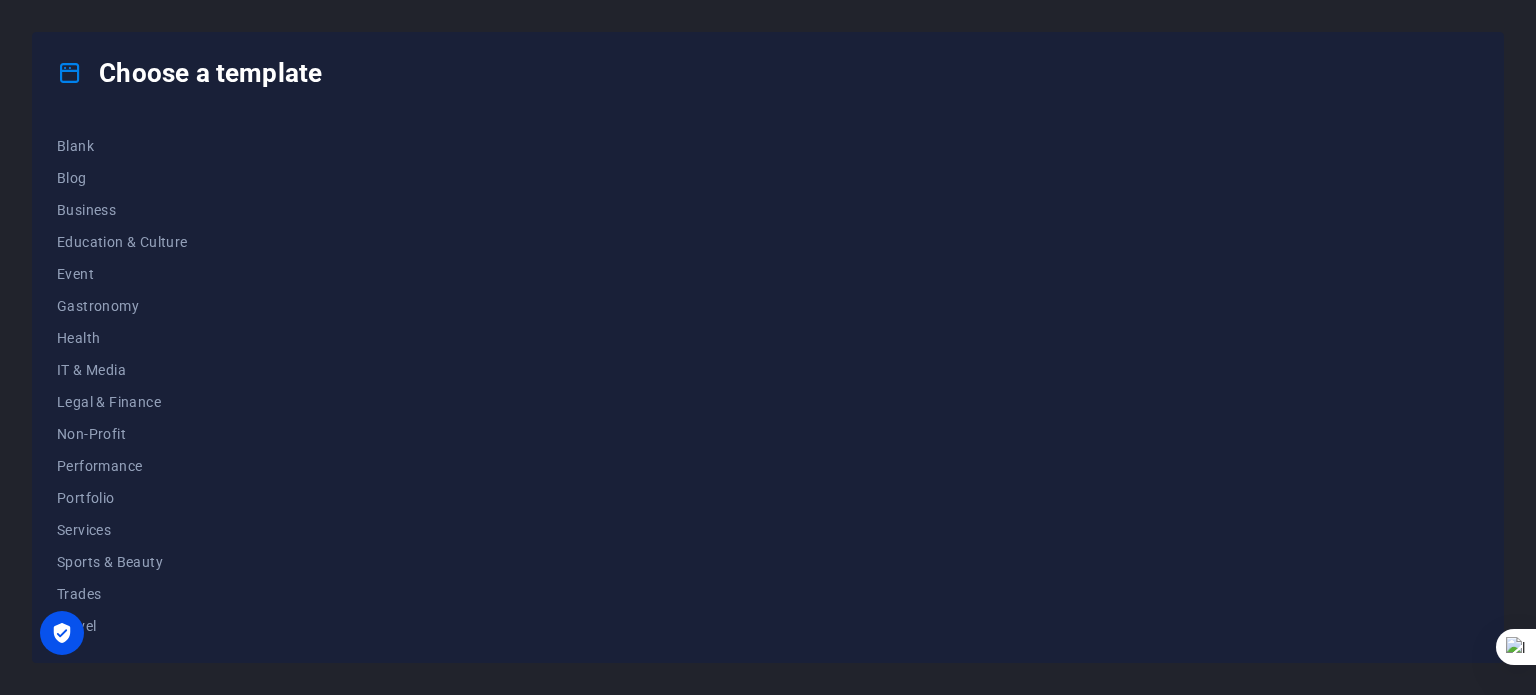 scroll, scrollTop: 290, scrollLeft: 0, axis: vertical 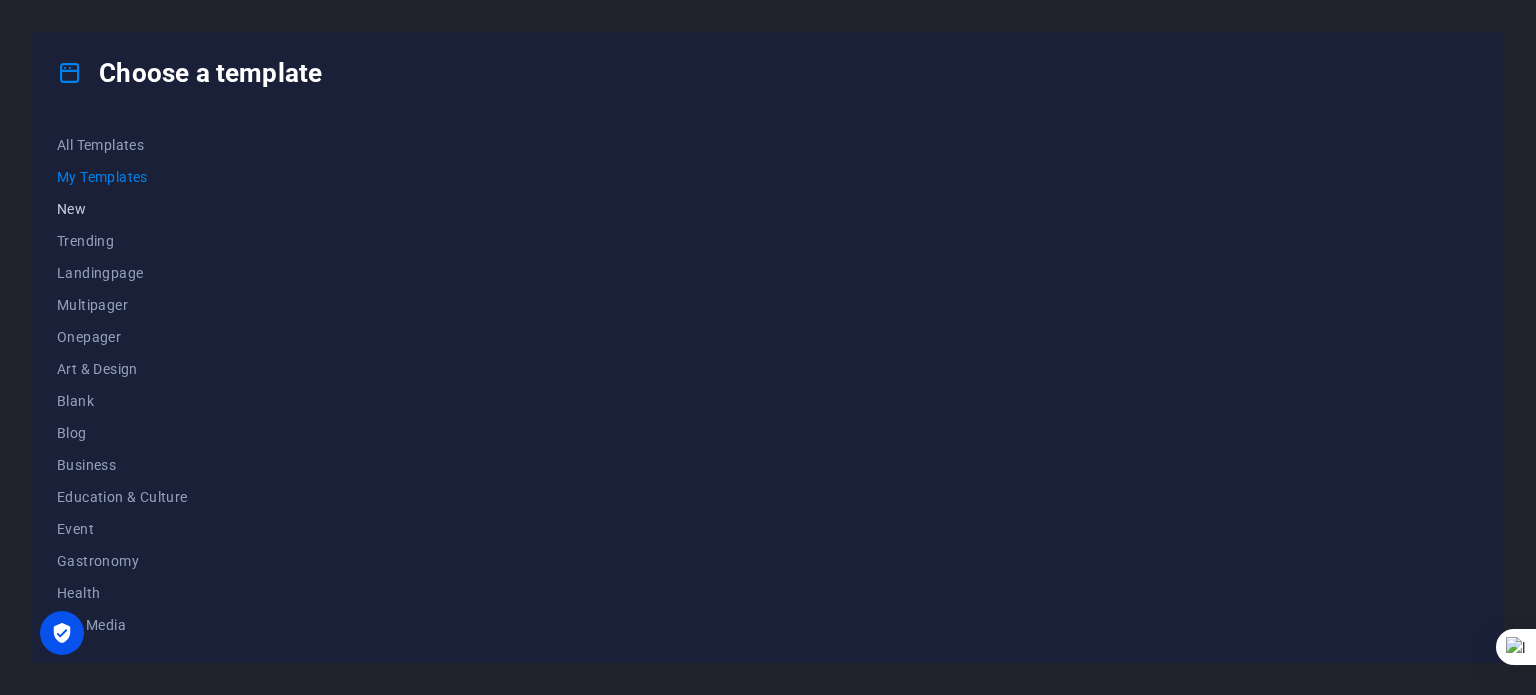 click on "New" at bounding box center (122, 209) 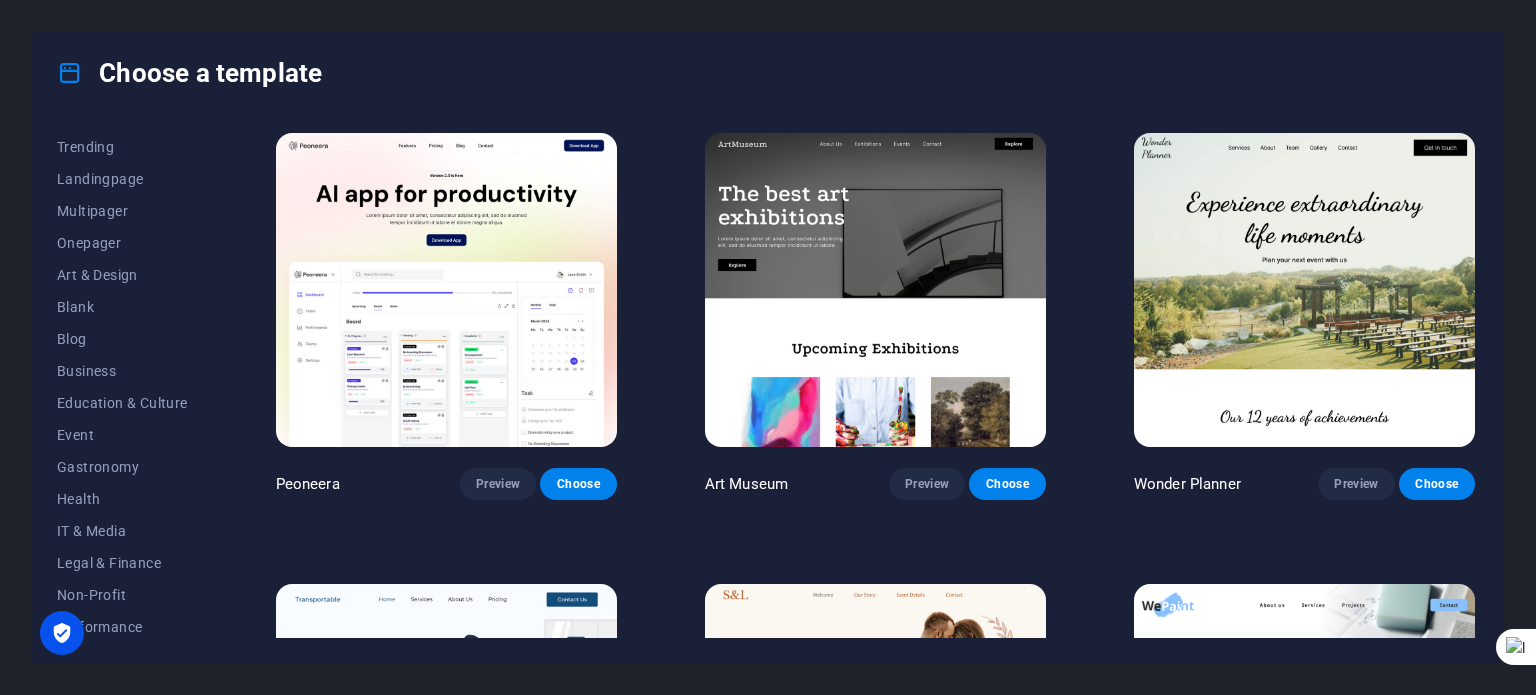 scroll, scrollTop: 95, scrollLeft: 0, axis: vertical 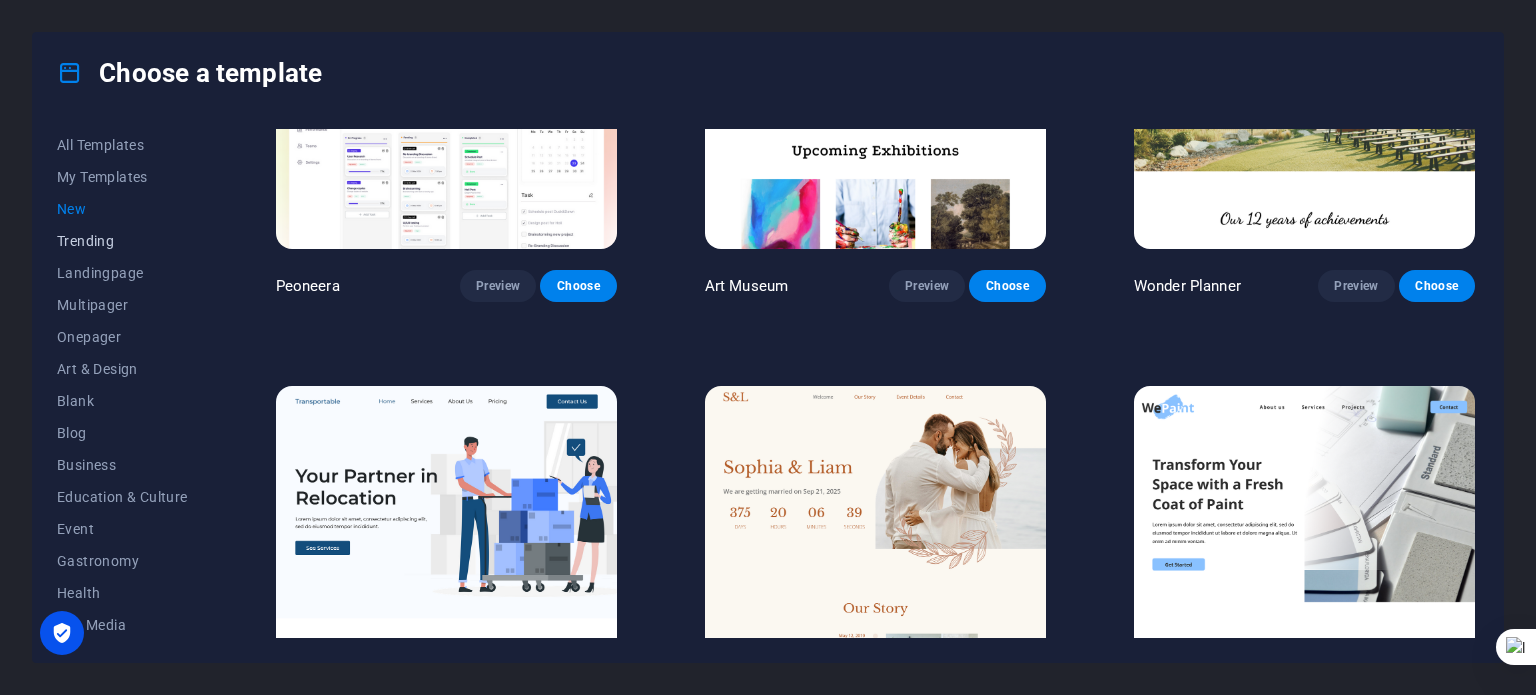 click on "Trending" at bounding box center (122, 241) 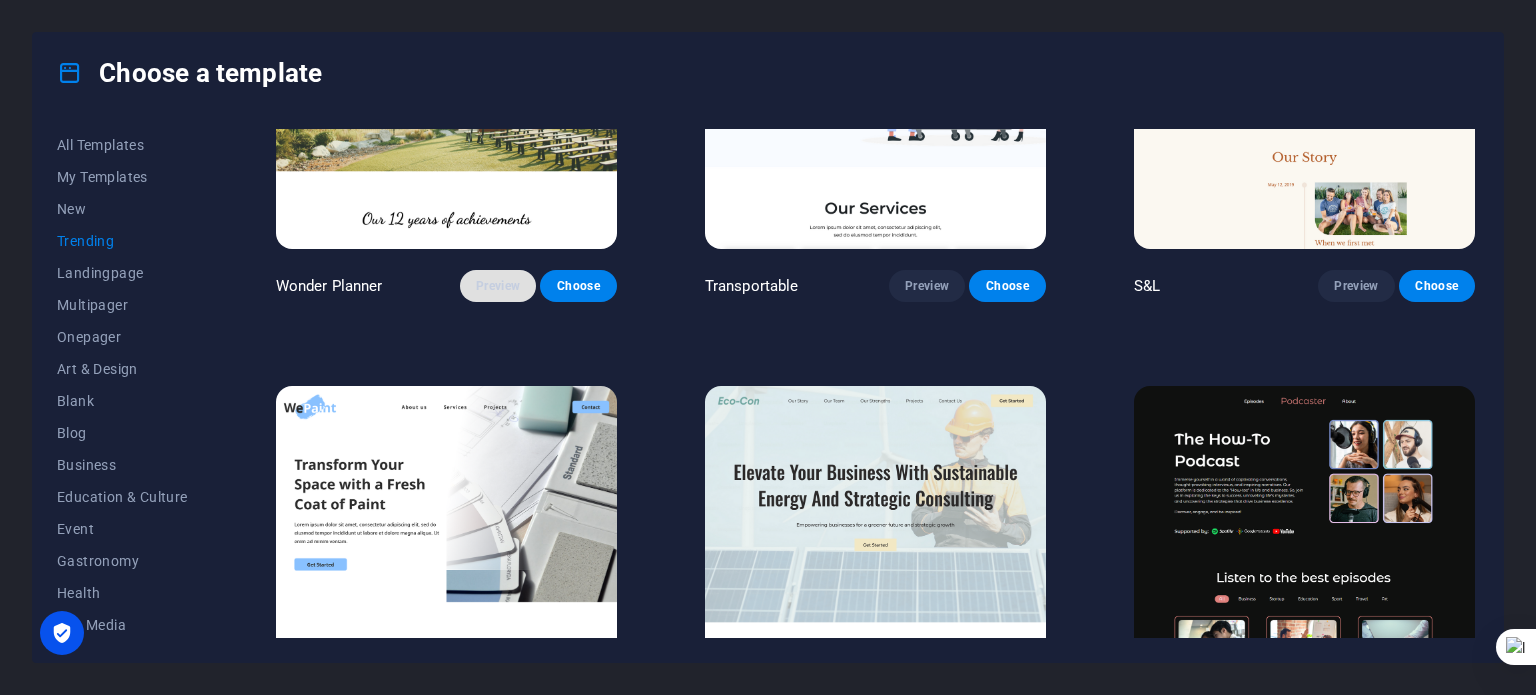 scroll, scrollTop: 0, scrollLeft: 0, axis: both 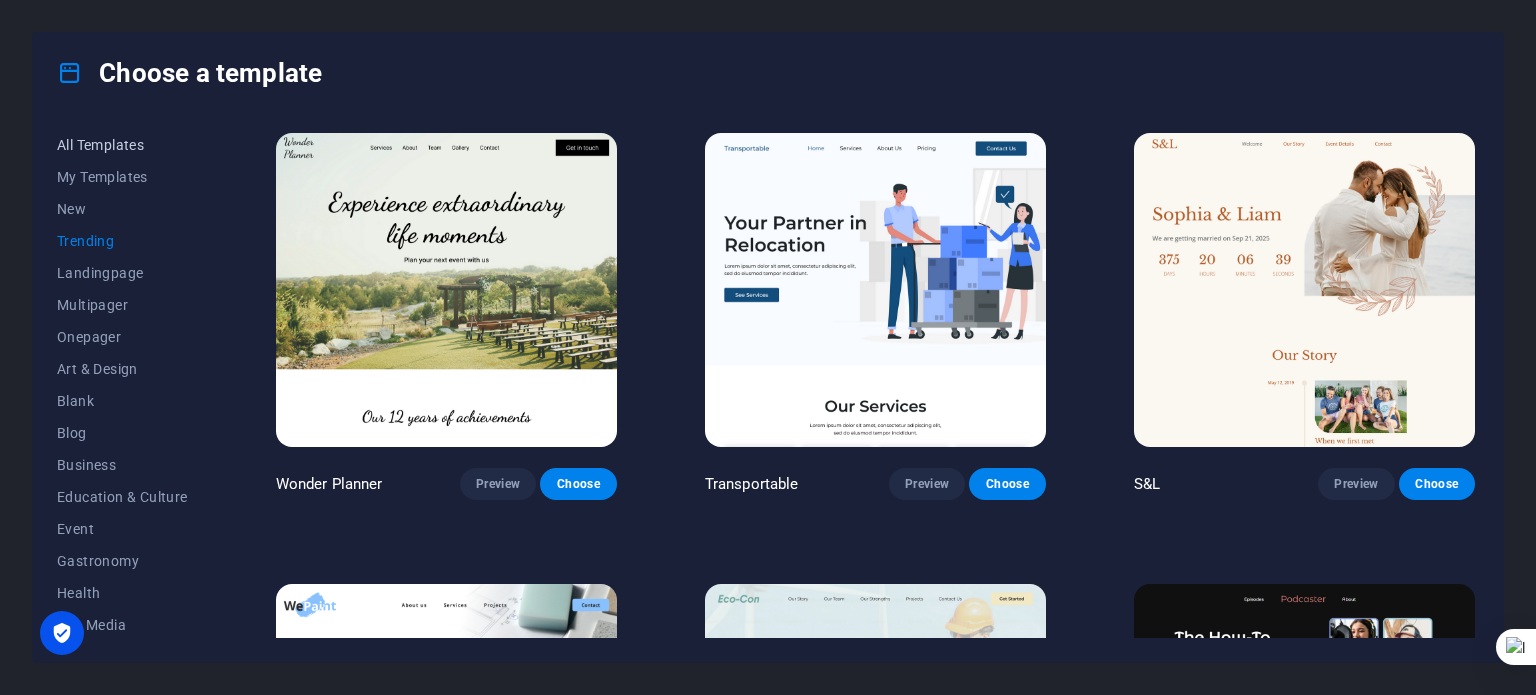 click on "All Templates" at bounding box center (122, 145) 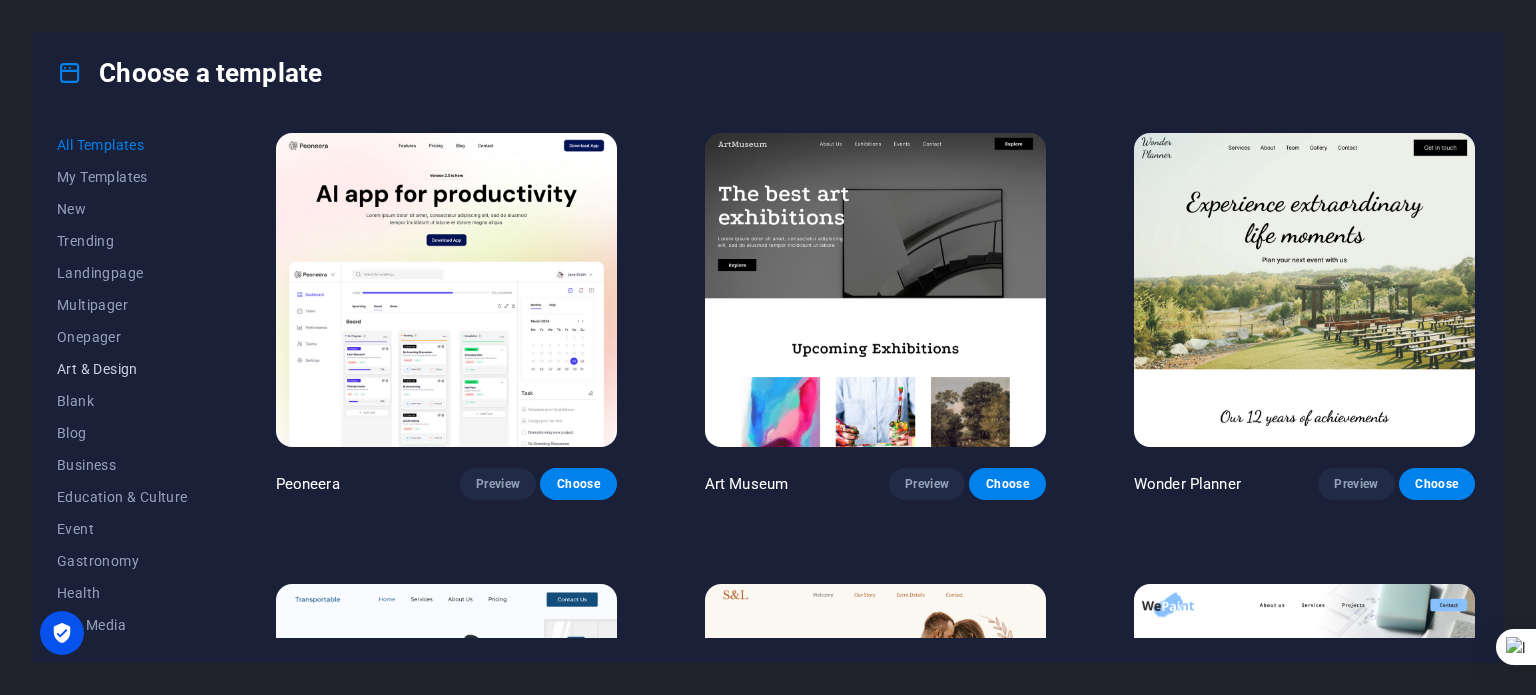 click on "Art & Design" at bounding box center (122, 369) 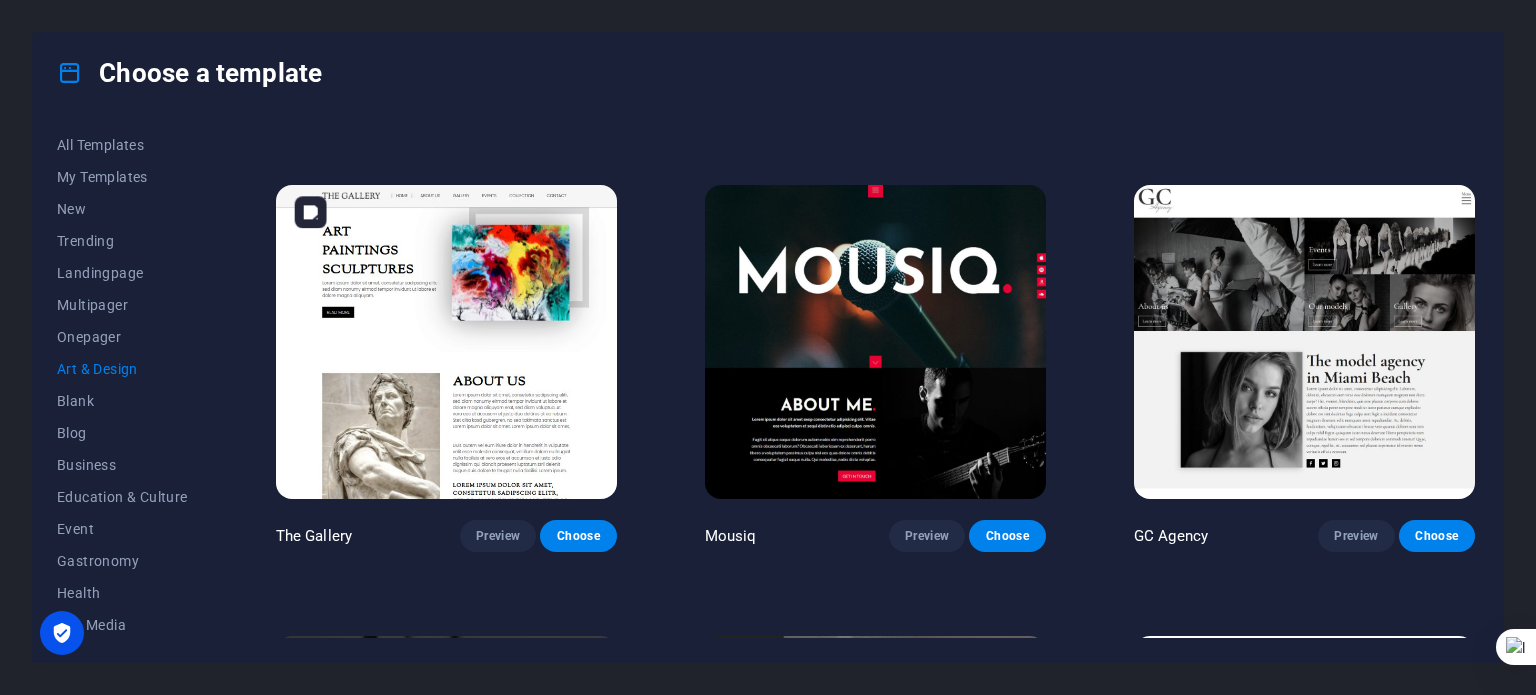 scroll, scrollTop: 1227, scrollLeft: 0, axis: vertical 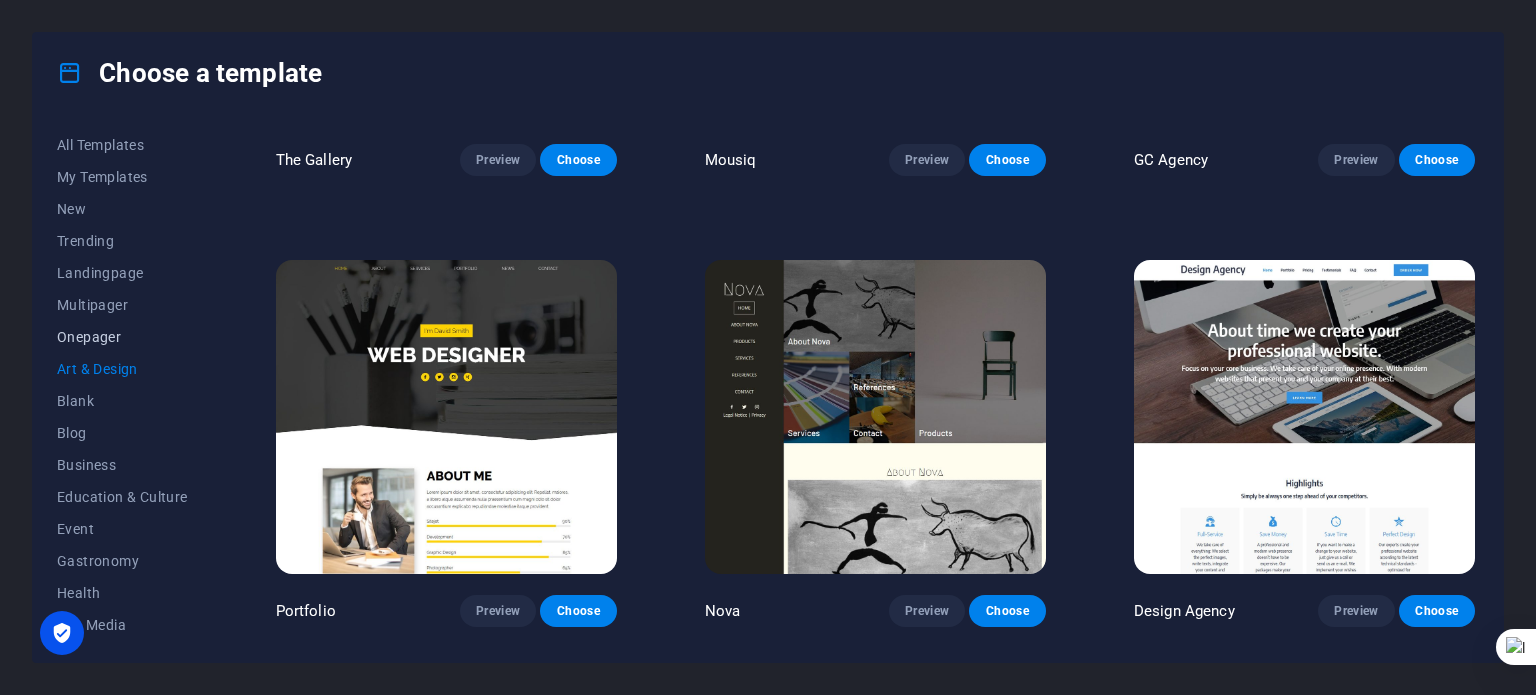 click on "Onepager" at bounding box center (122, 337) 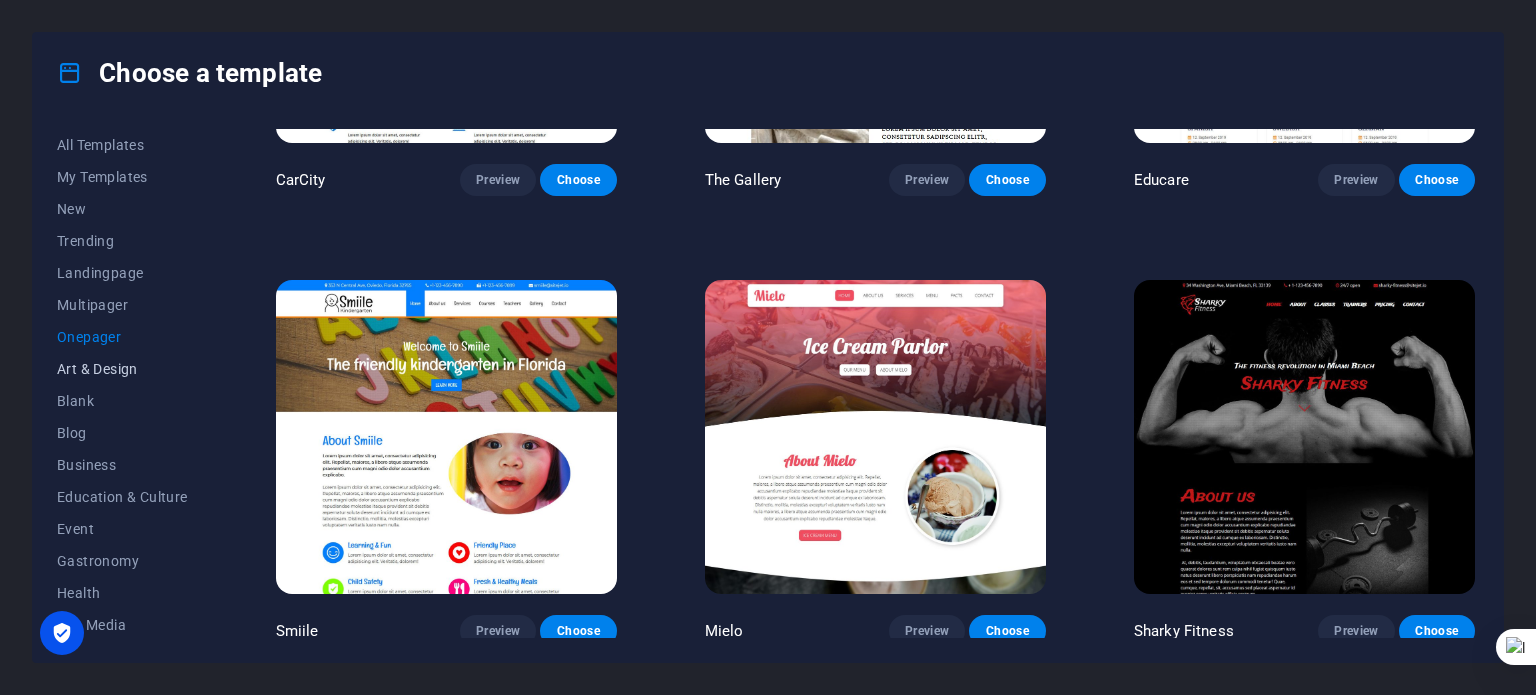 click on "Art & Design" at bounding box center (122, 369) 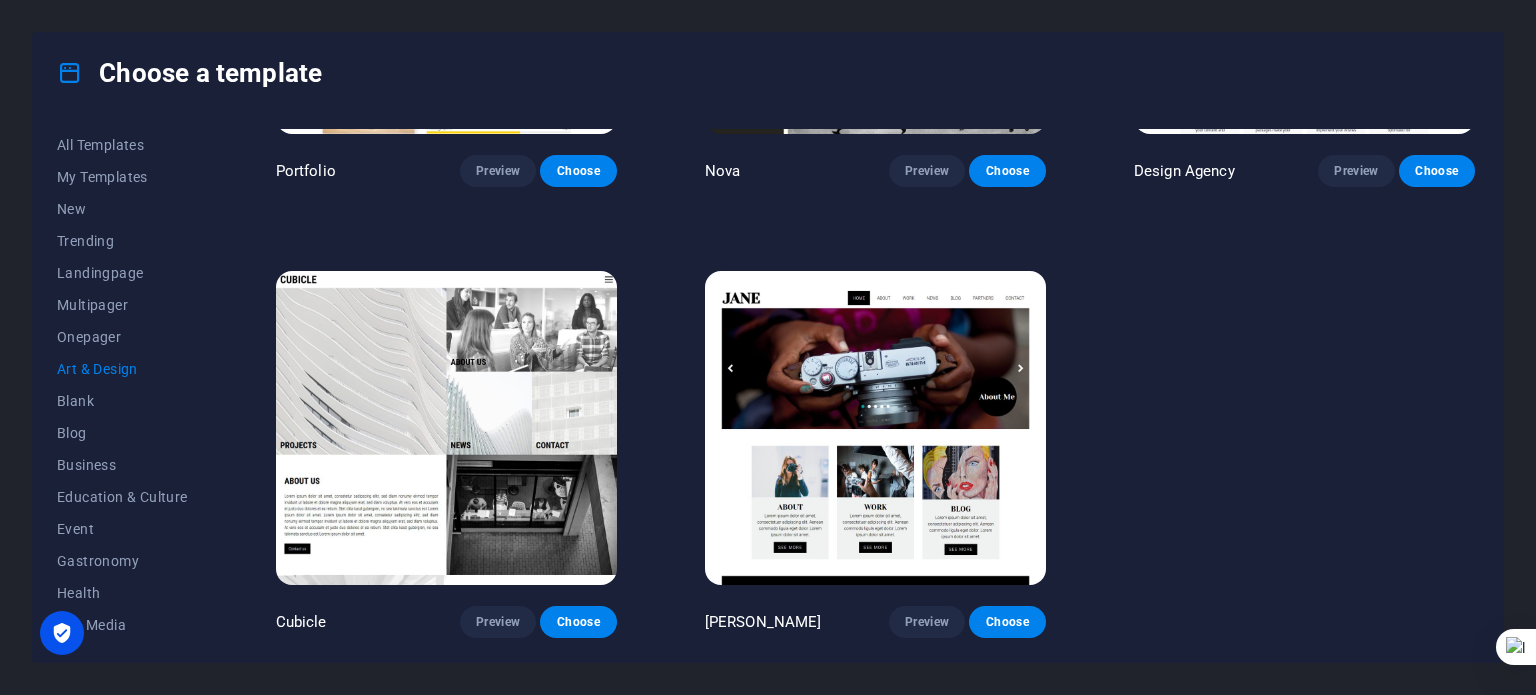 scroll, scrollTop: 1227, scrollLeft: 0, axis: vertical 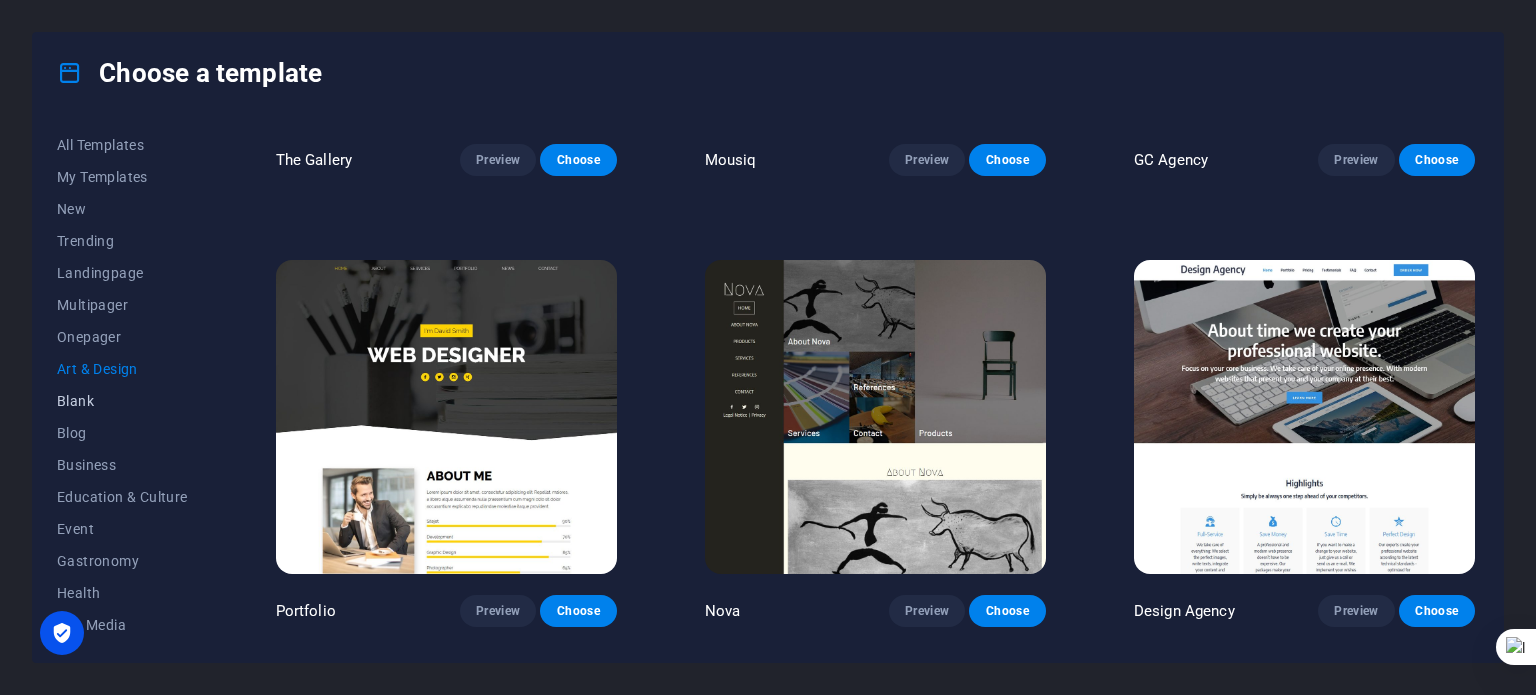 click on "Blank" at bounding box center (122, 401) 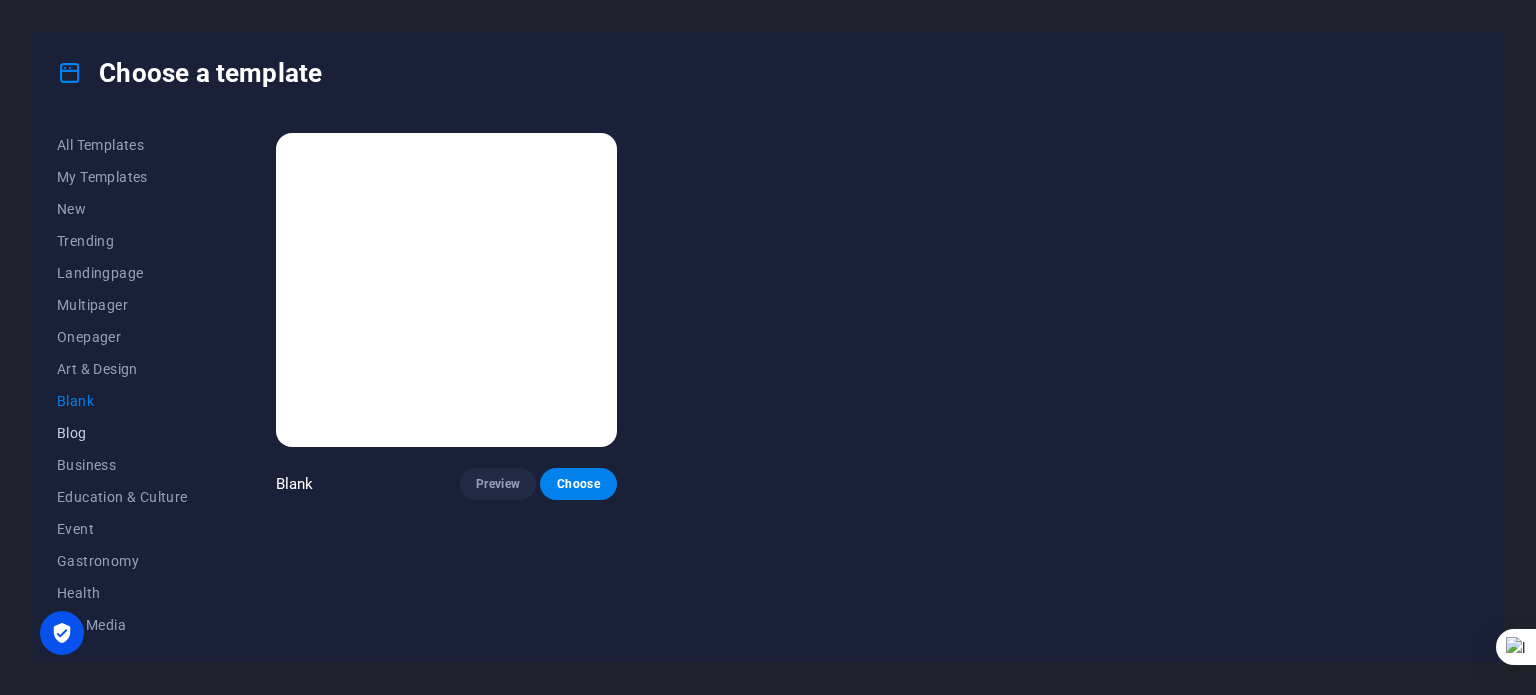 click on "Blog" at bounding box center [122, 433] 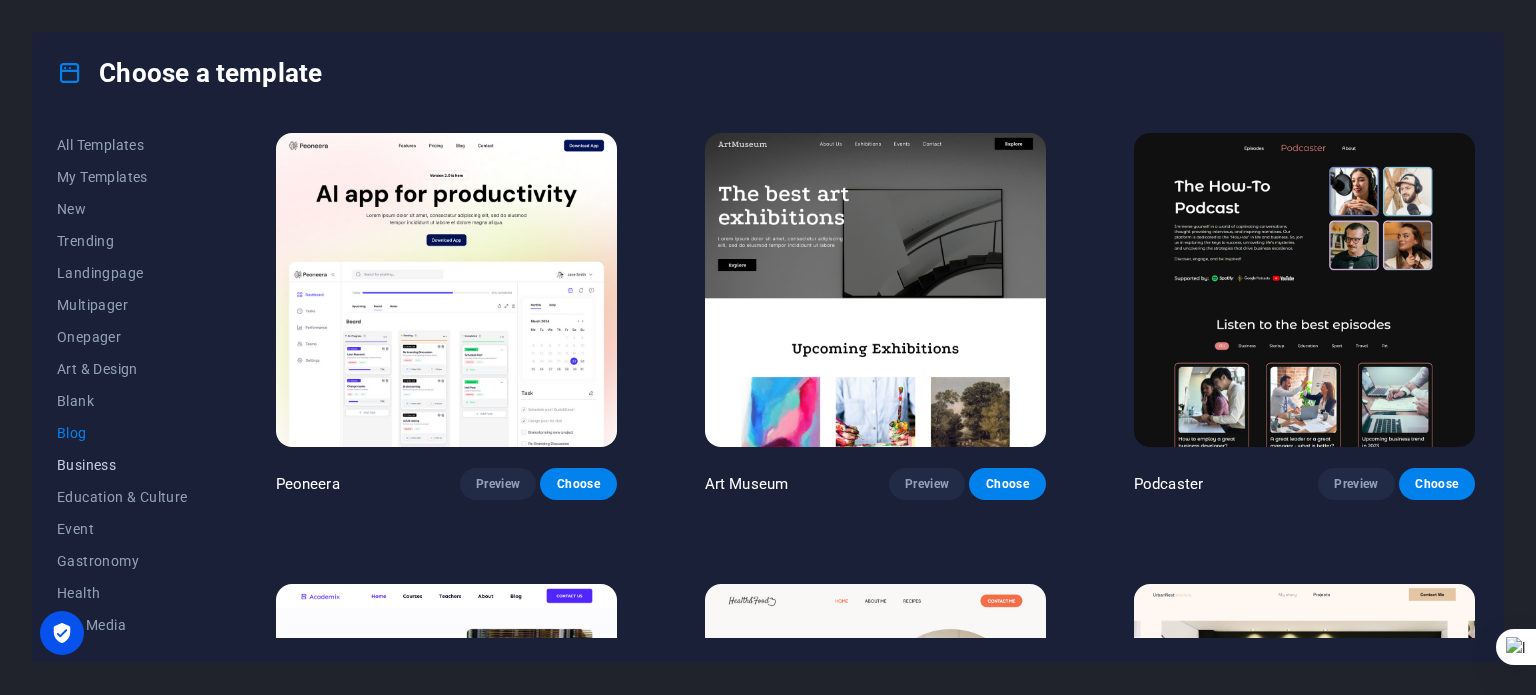 click on "Business" at bounding box center [122, 465] 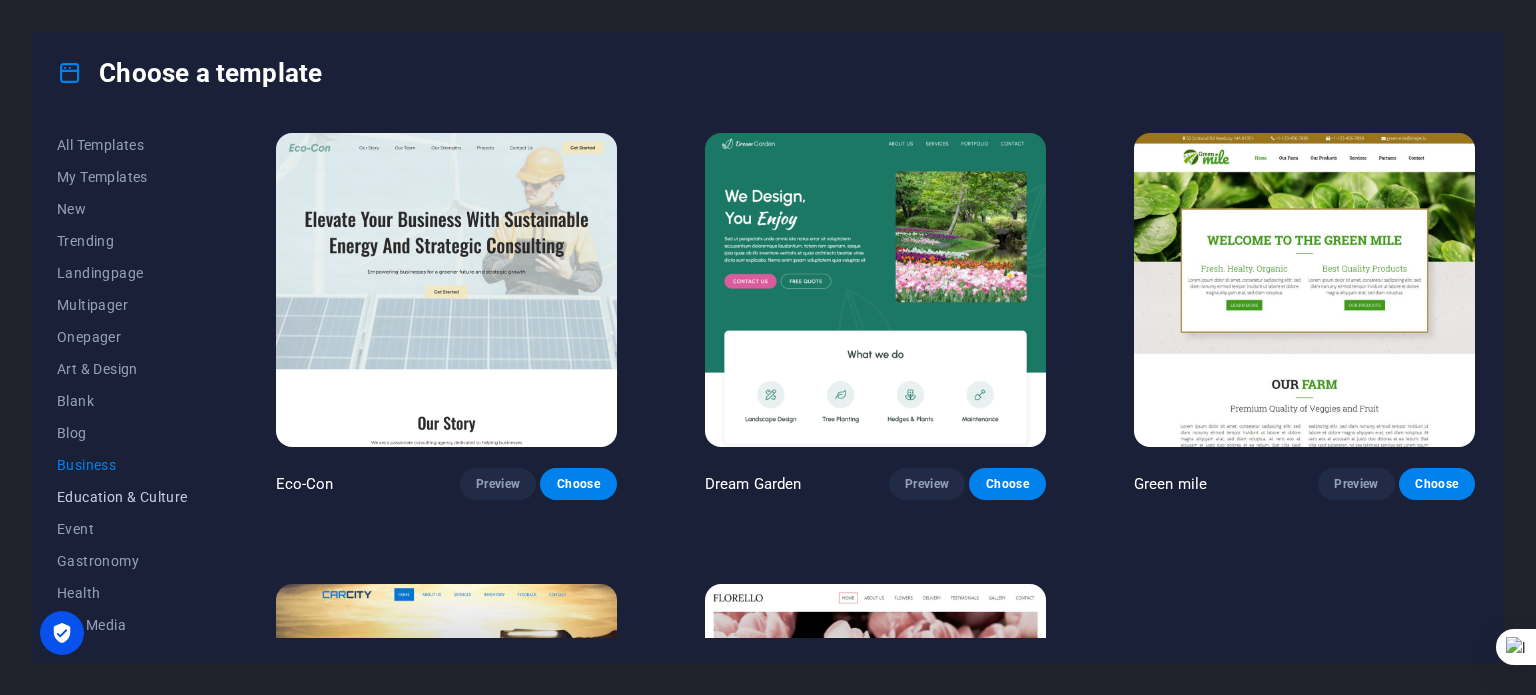 click on "Education & Culture" at bounding box center (122, 497) 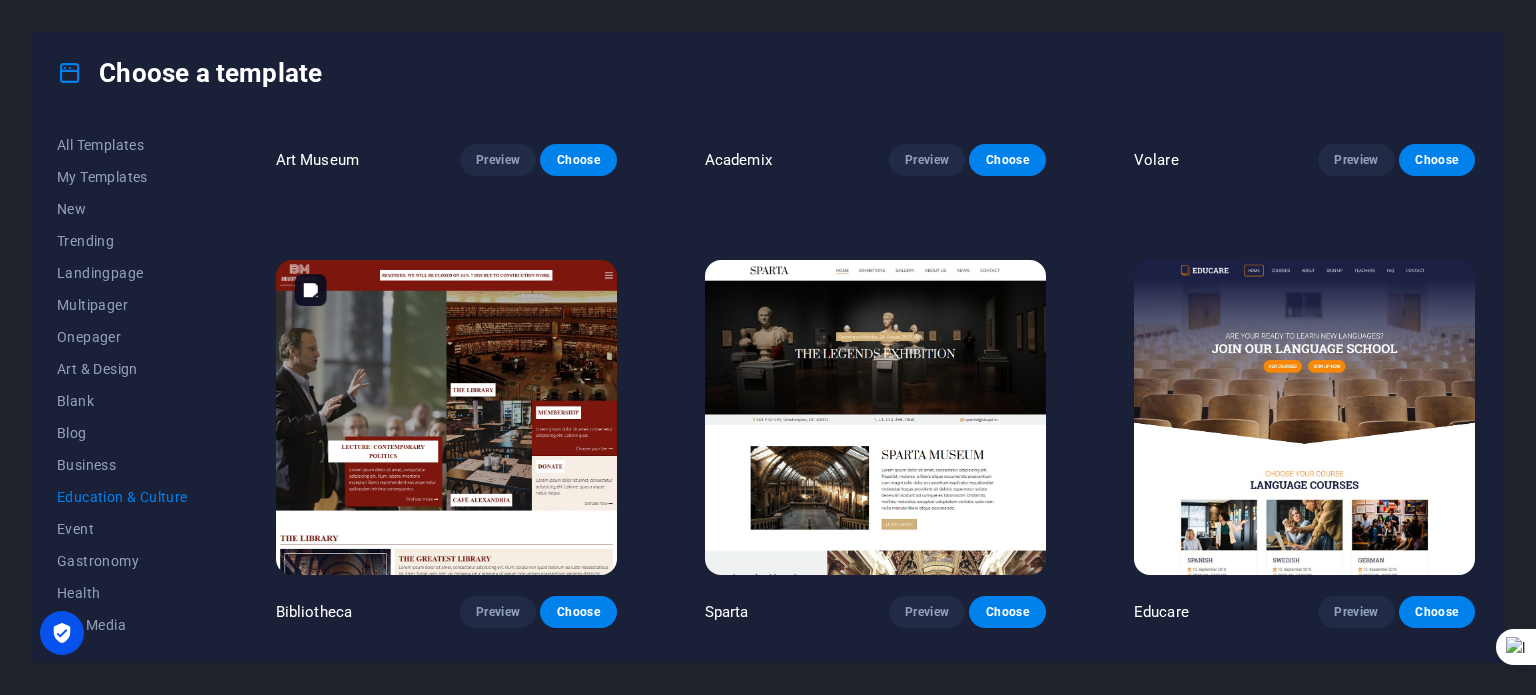 scroll, scrollTop: 324, scrollLeft: 0, axis: vertical 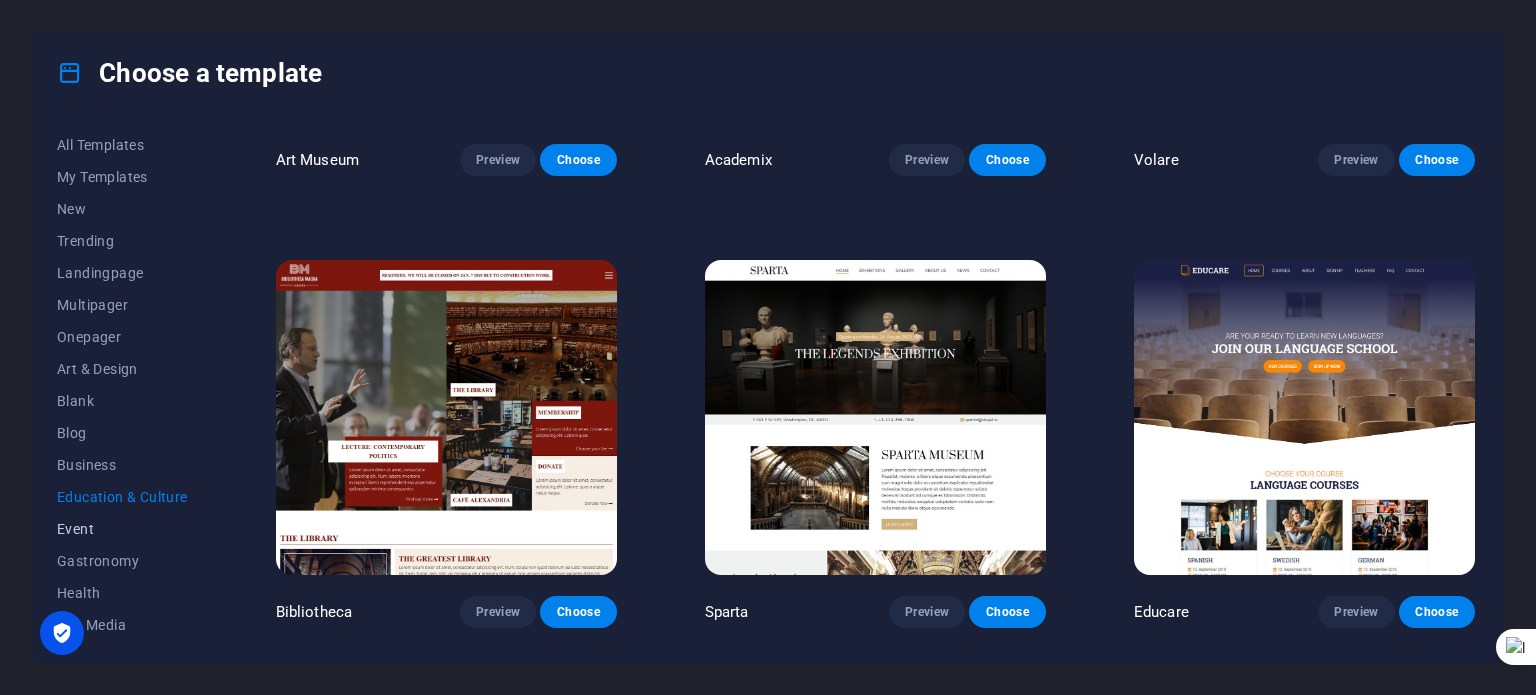 click on "Event" at bounding box center (122, 529) 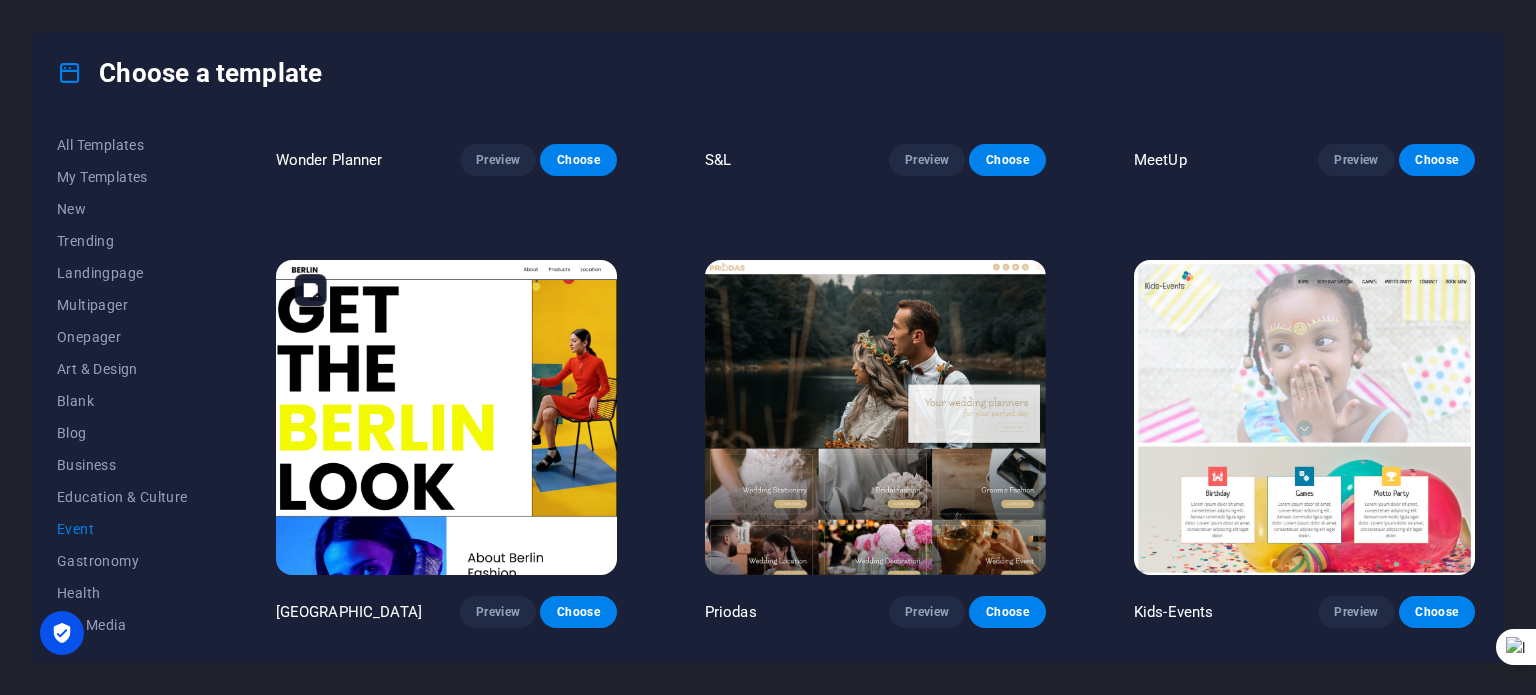 scroll, scrollTop: 758, scrollLeft: 0, axis: vertical 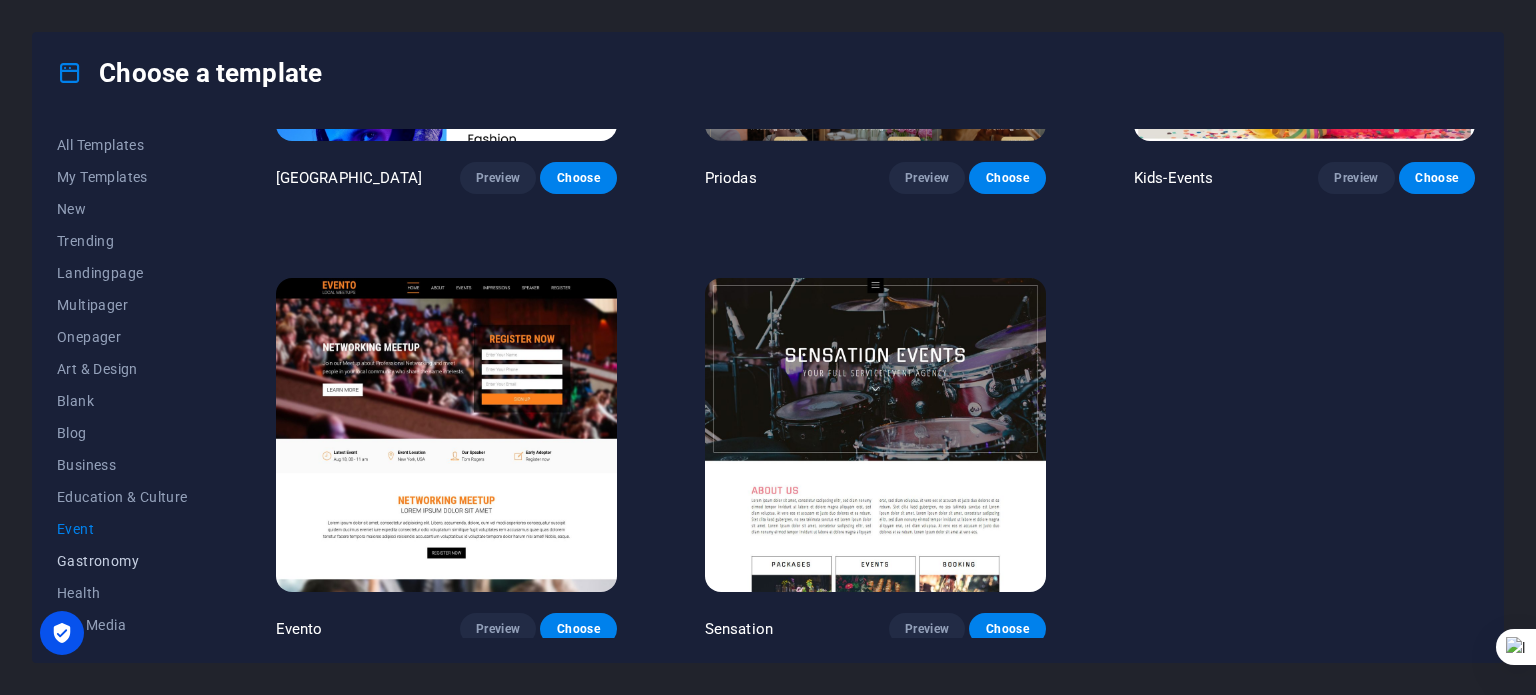click on "Gastronomy" at bounding box center (122, 561) 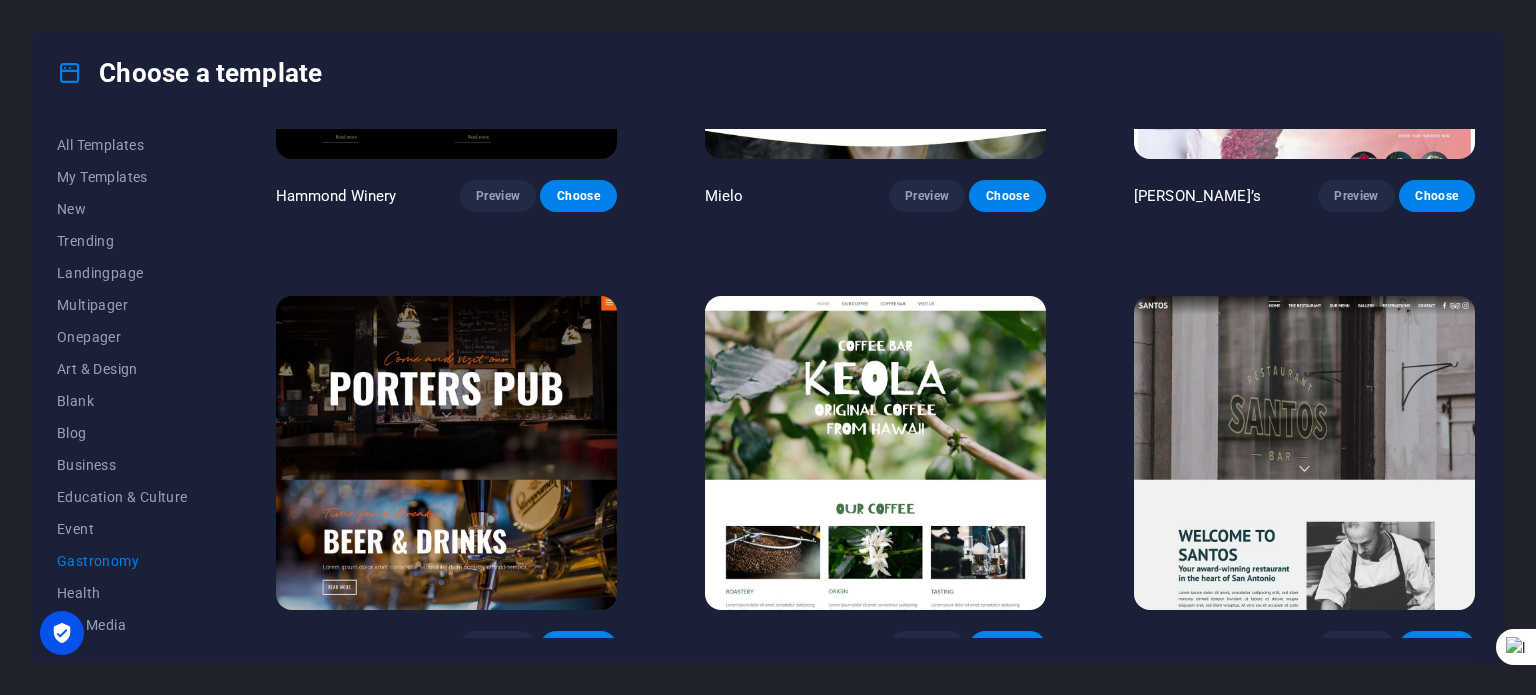 scroll, scrollTop: 1643, scrollLeft: 0, axis: vertical 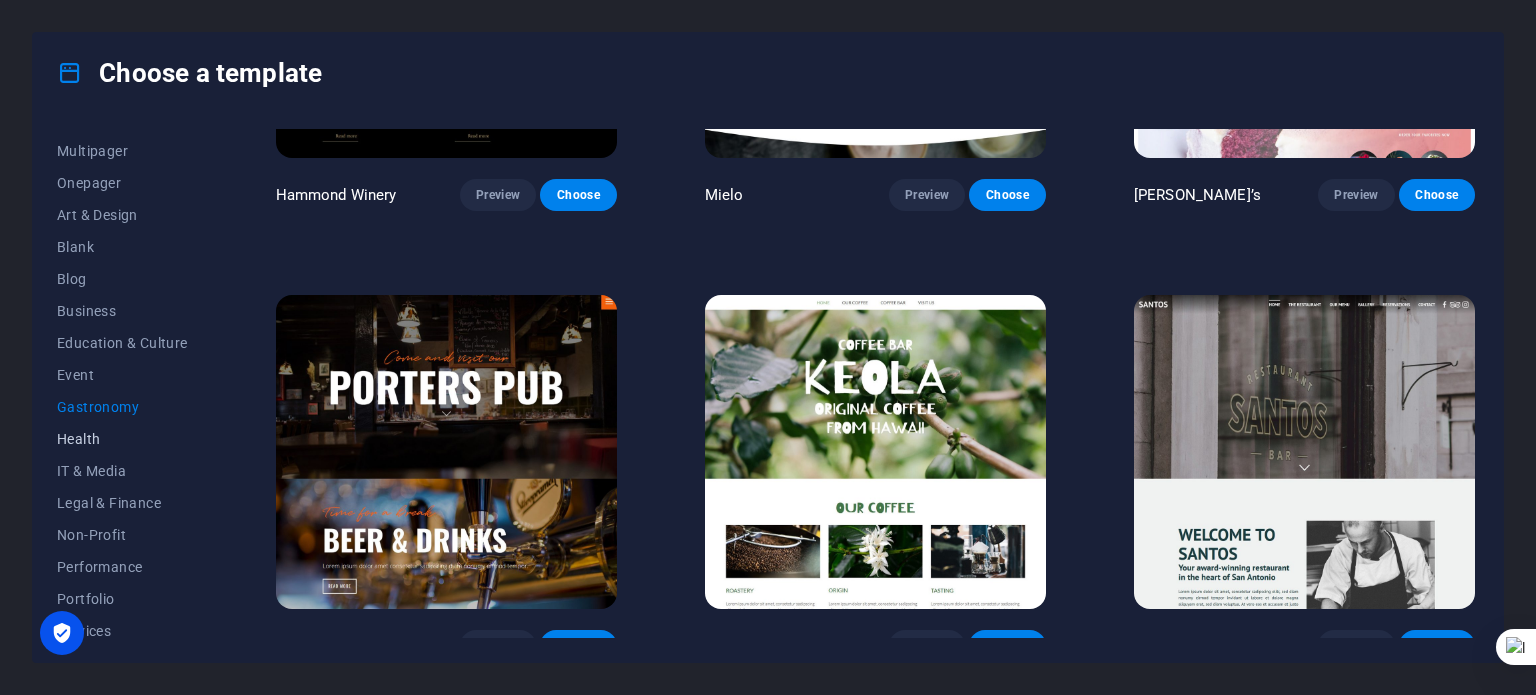 click on "Health" at bounding box center (122, 439) 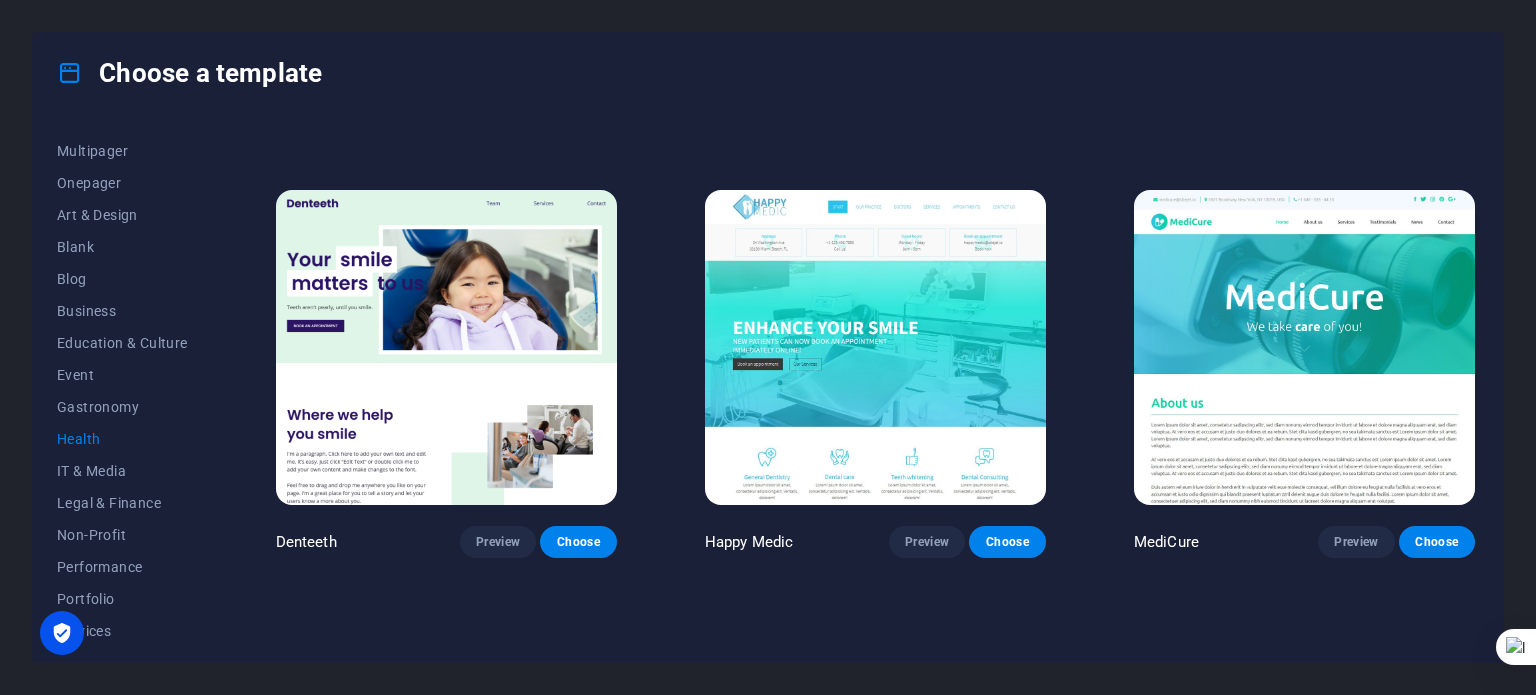 scroll, scrollTop: 396, scrollLeft: 0, axis: vertical 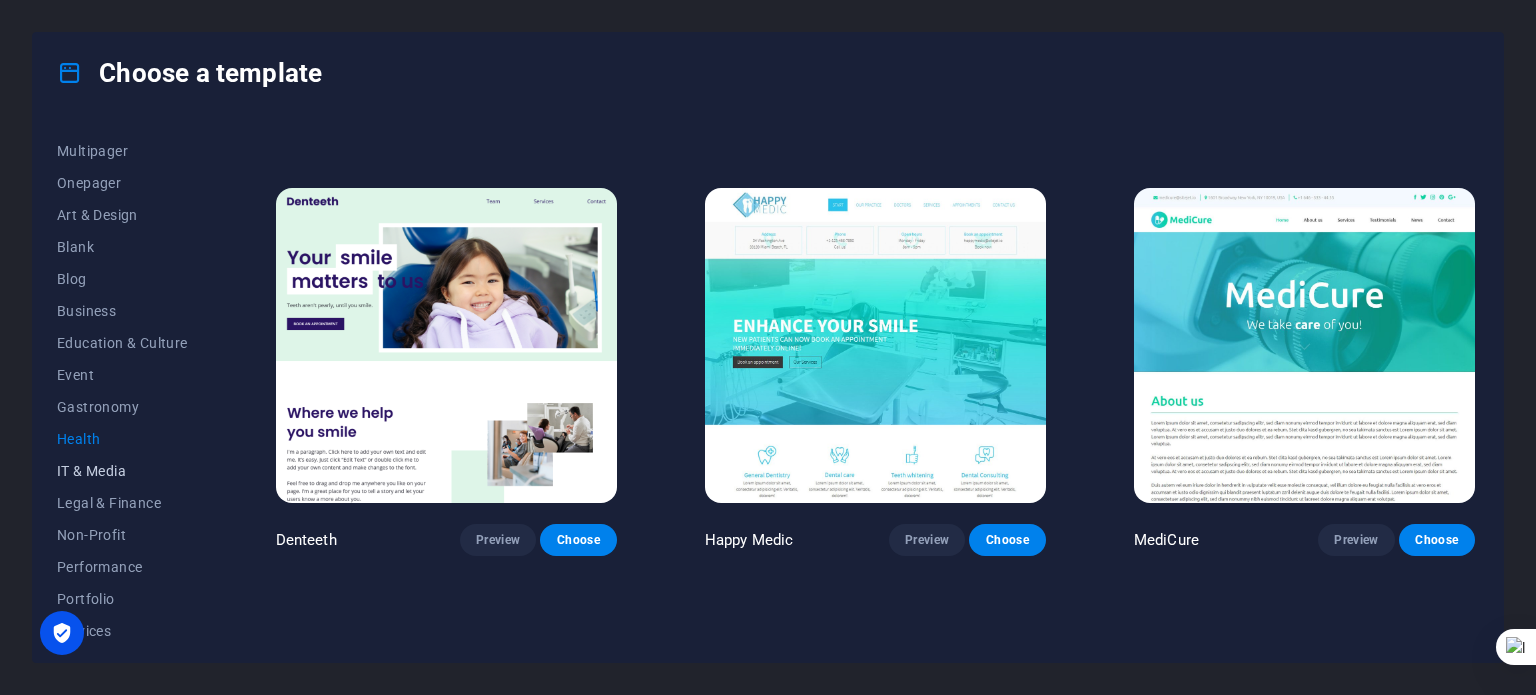 click on "IT & Media" at bounding box center (122, 471) 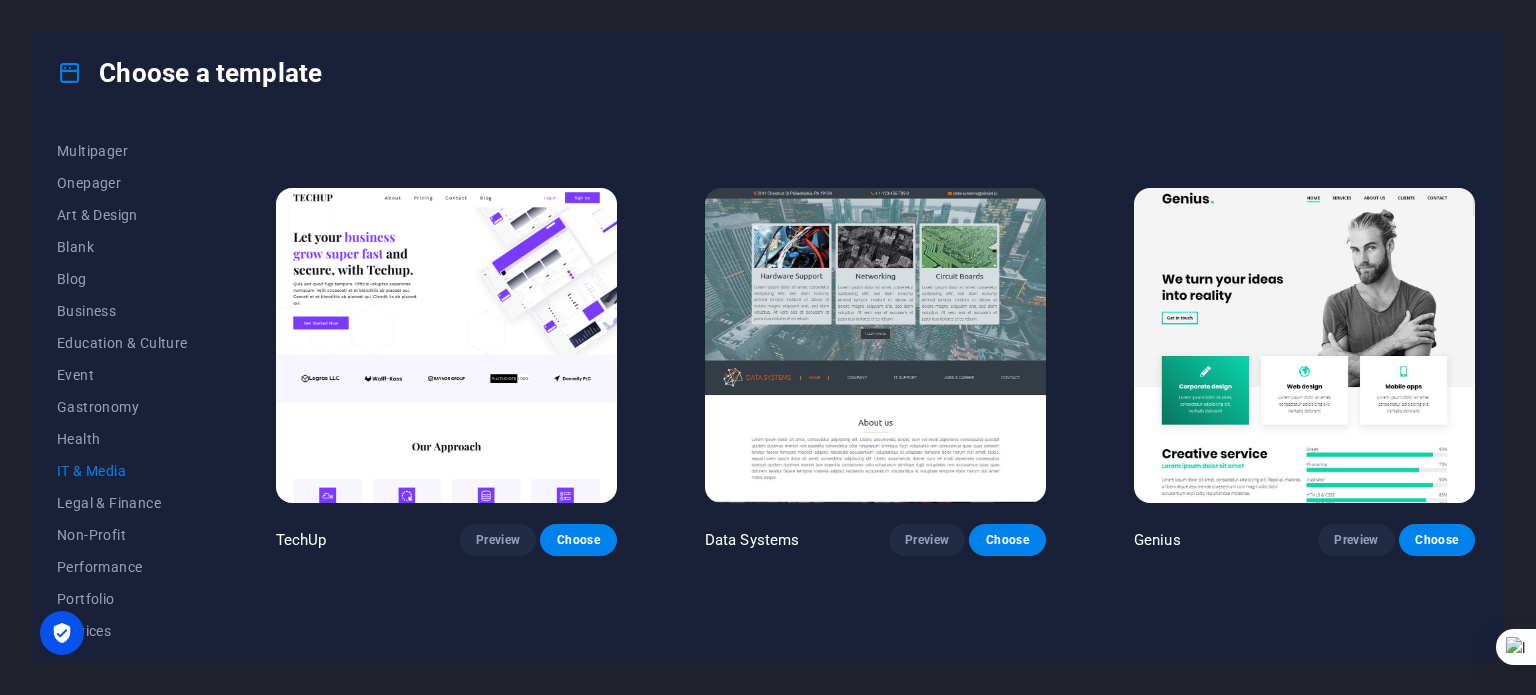 scroll, scrollTop: 396, scrollLeft: 0, axis: vertical 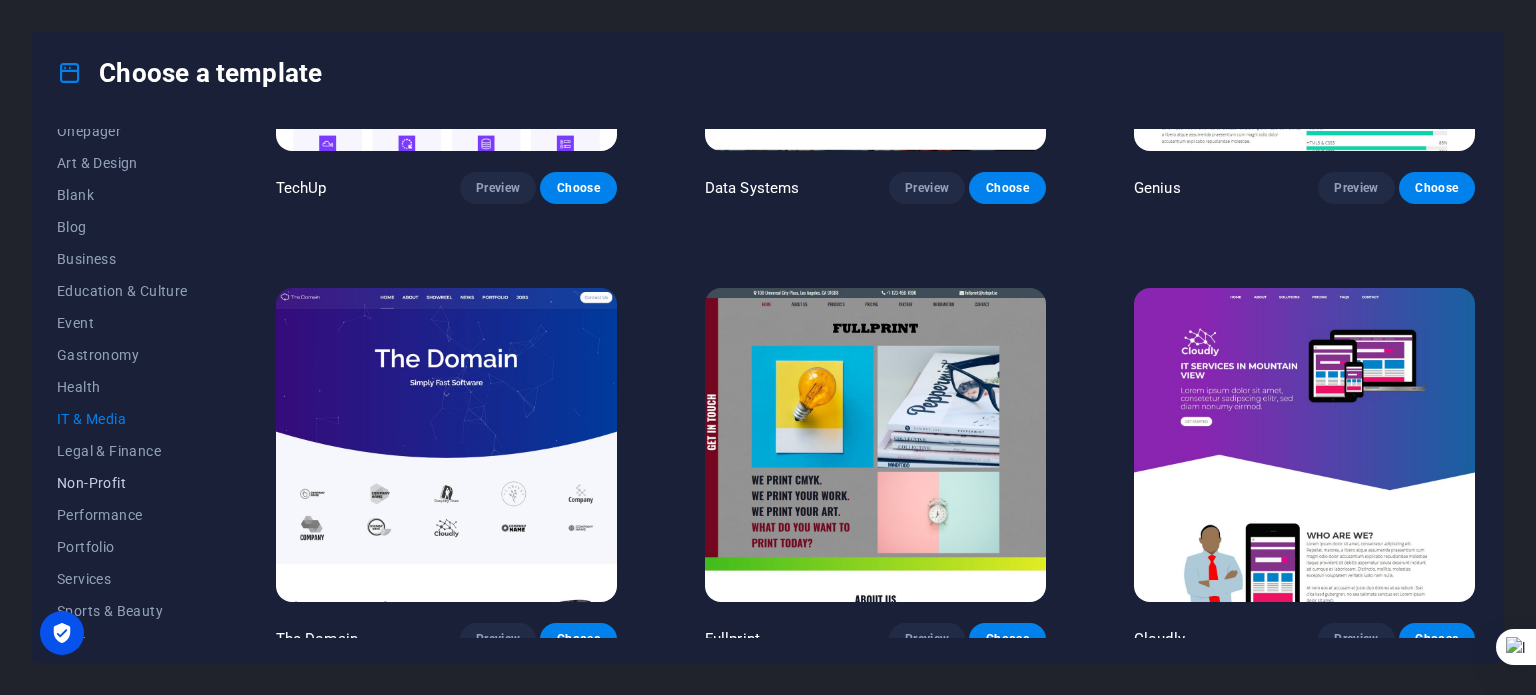 click on "Non-Profit" at bounding box center (122, 483) 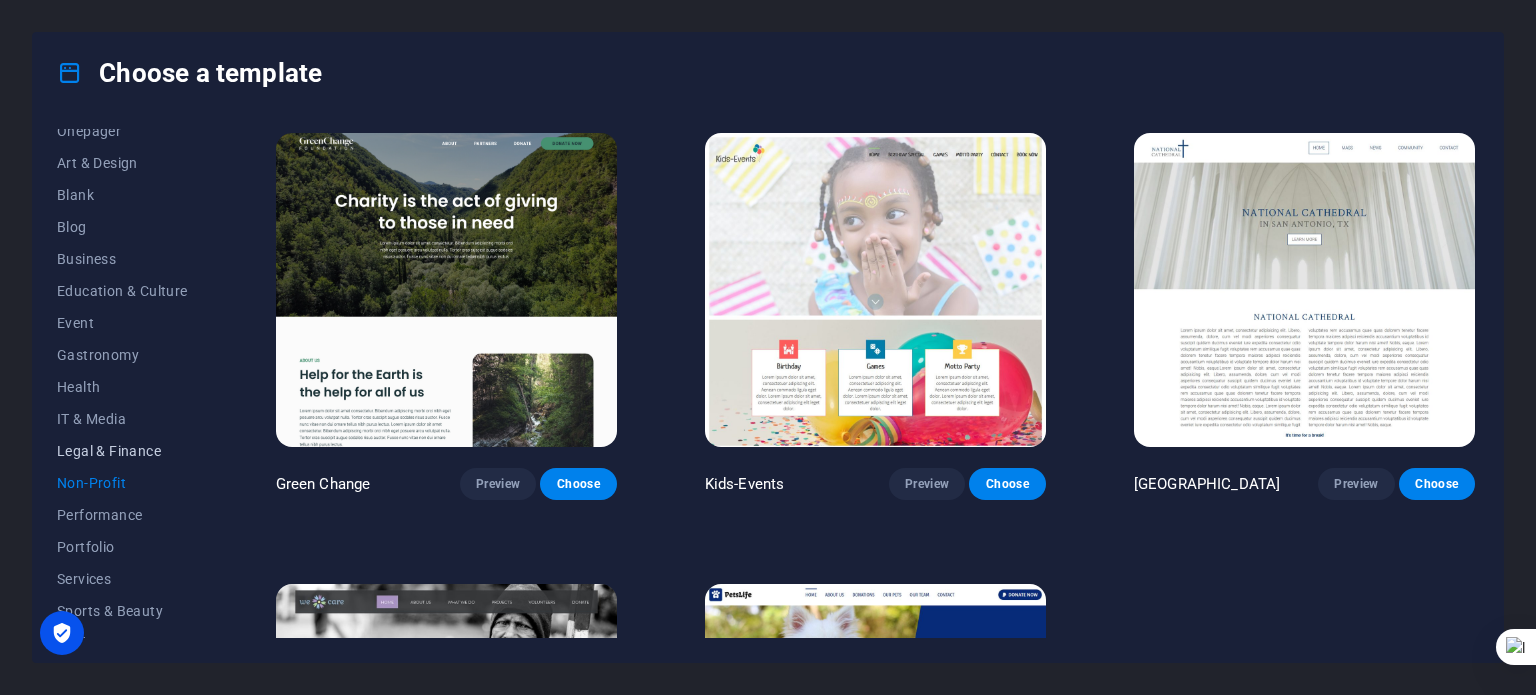 click on "Legal & Finance" at bounding box center (122, 451) 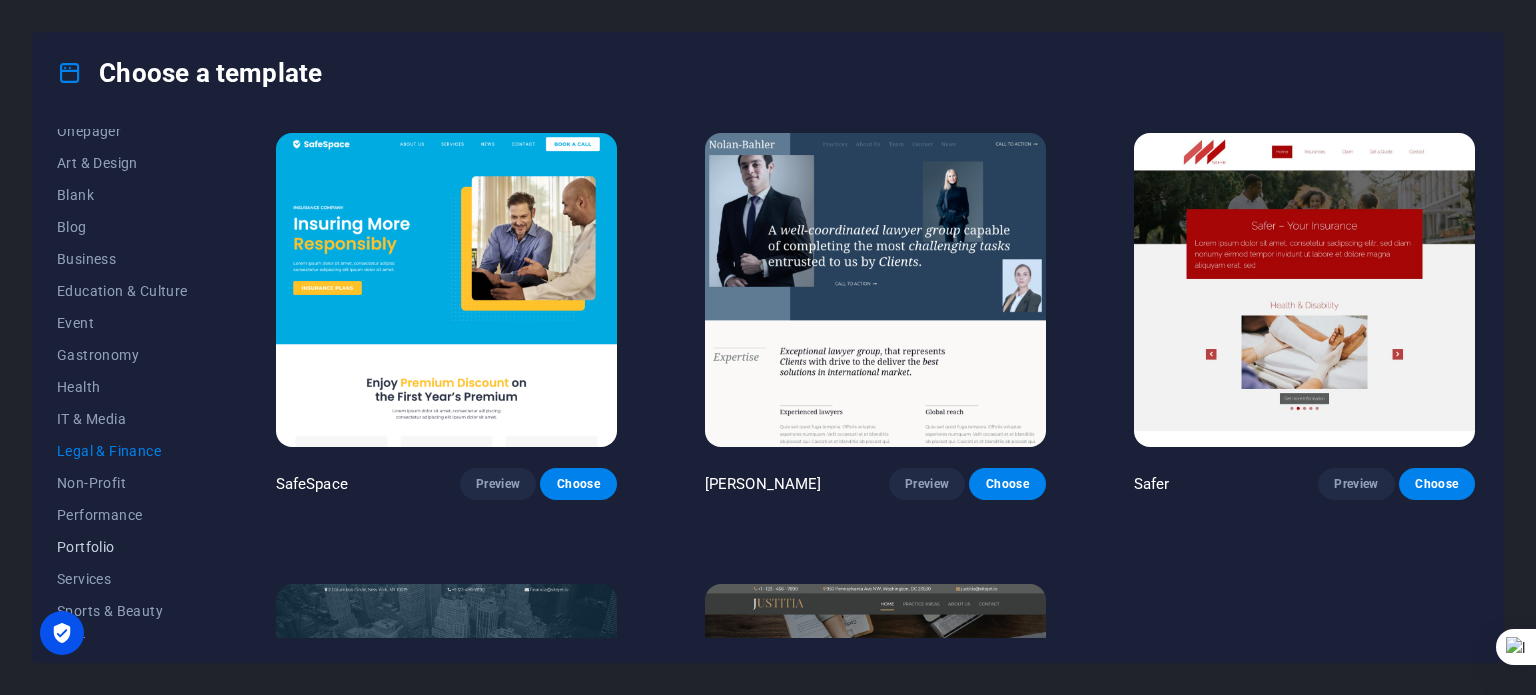 click on "Portfolio" at bounding box center [122, 547] 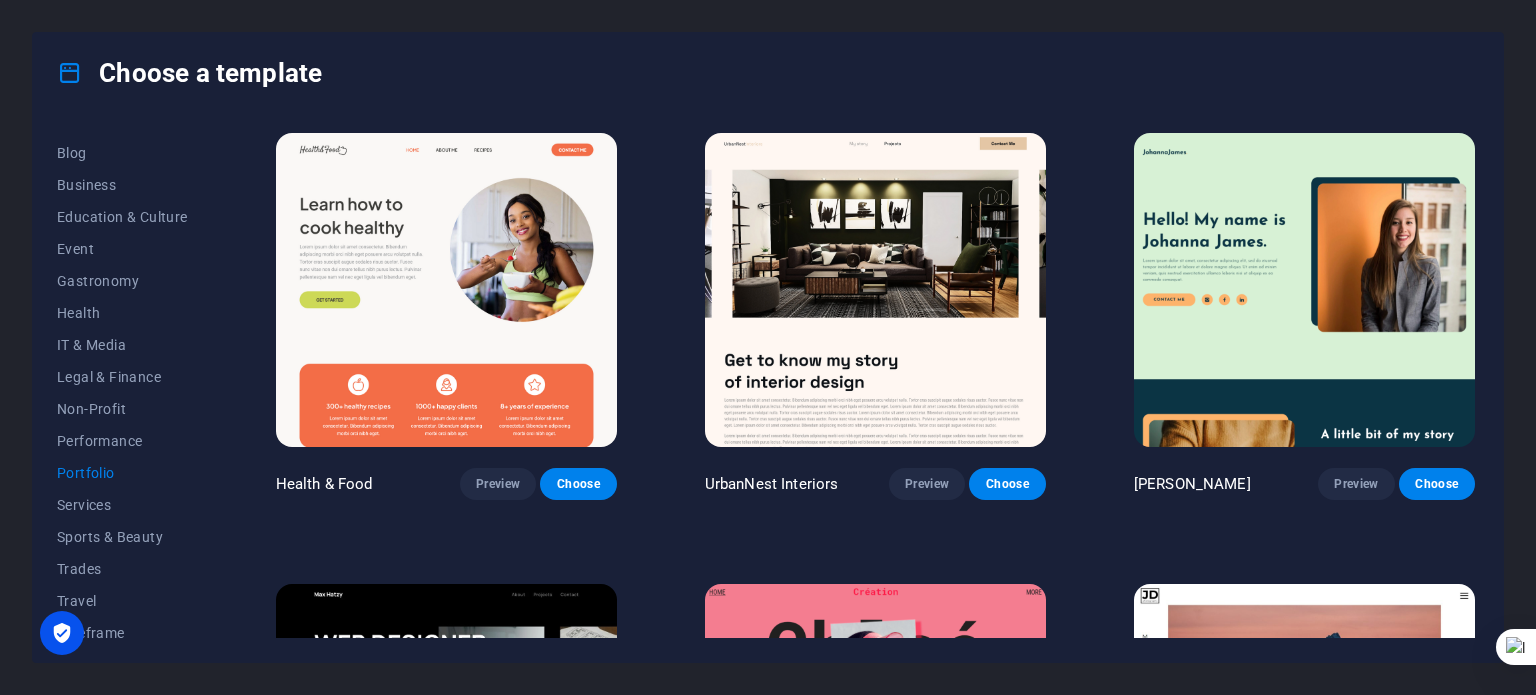 scroll, scrollTop: 280, scrollLeft: 0, axis: vertical 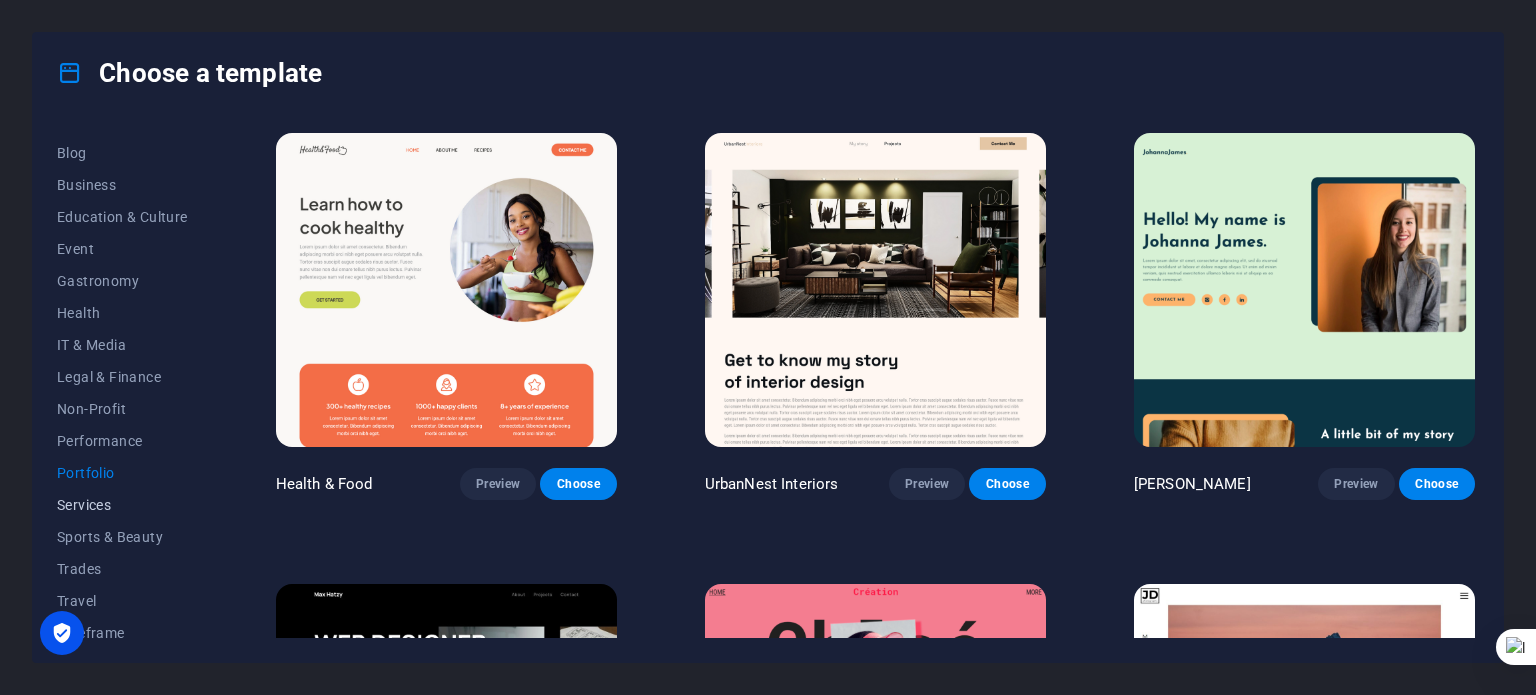 click on "Services" at bounding box center [122, 505] 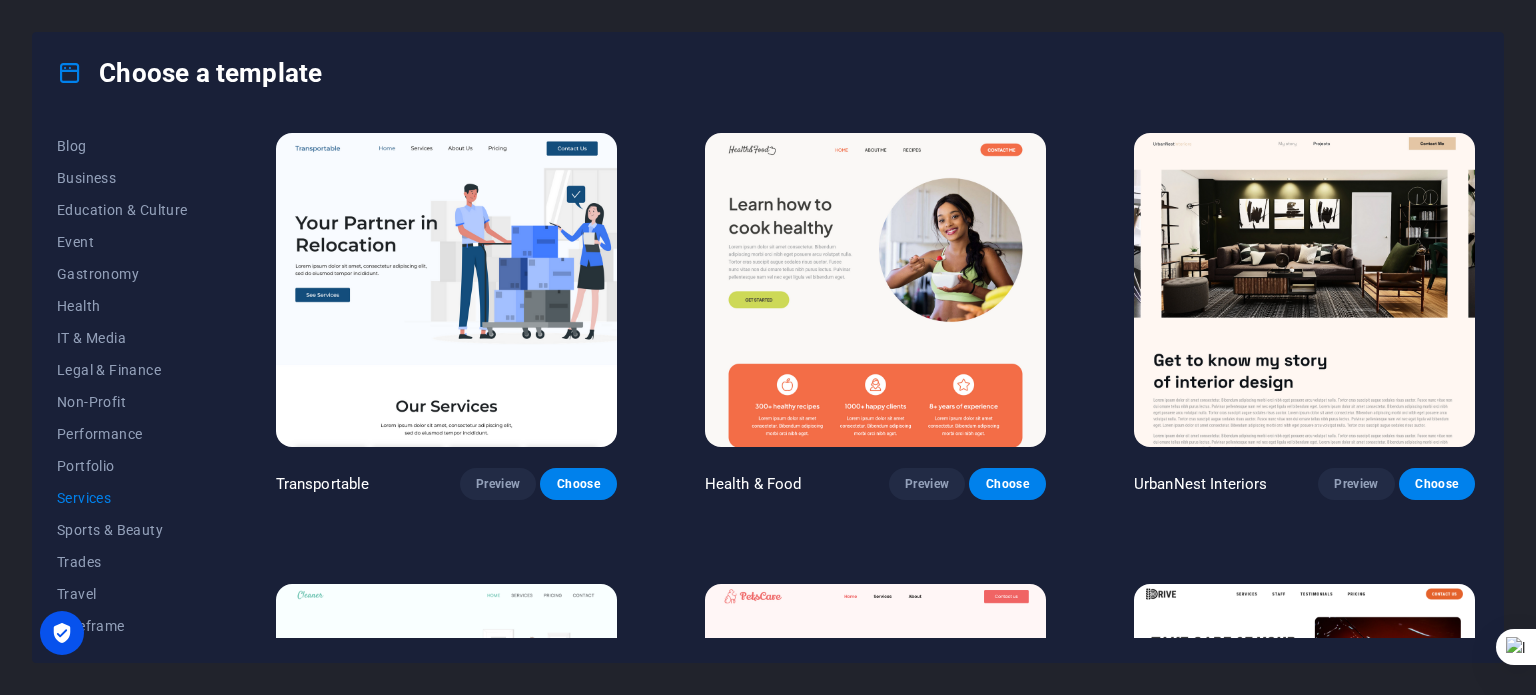 scroll, scrollTop: 290, scrollLeft: 0, axis: vertical 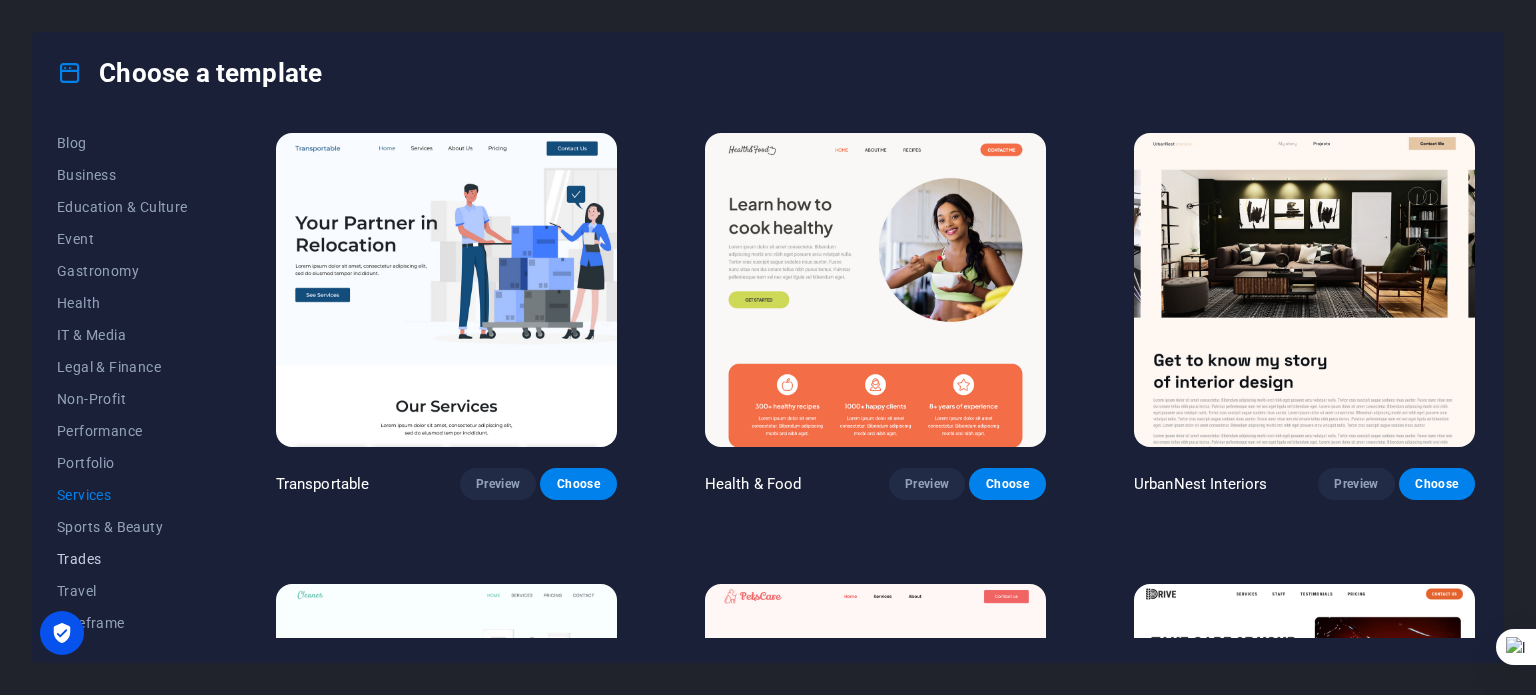 click on "Trades" at bounding box center [122, 559] 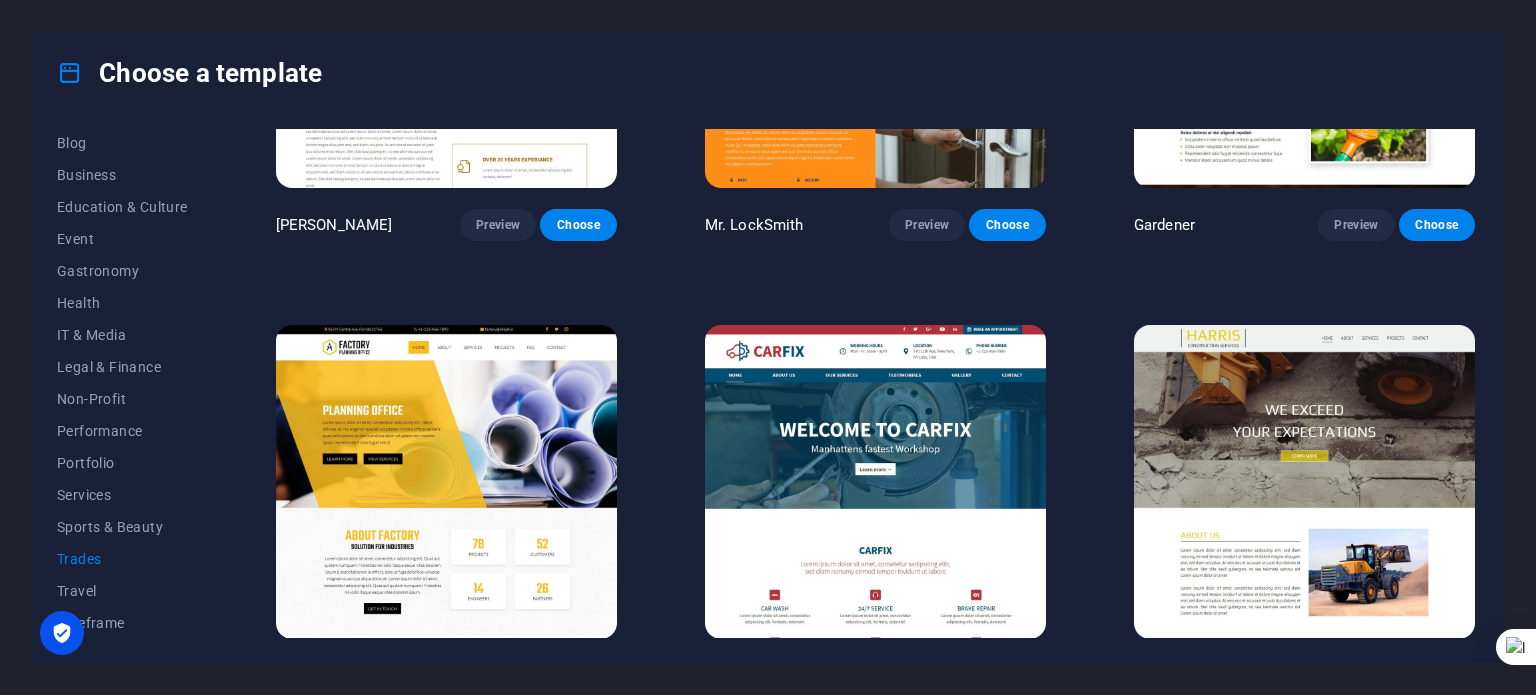 scroll, scrollTop: 758, scrollLeft: 0, axis: vertical 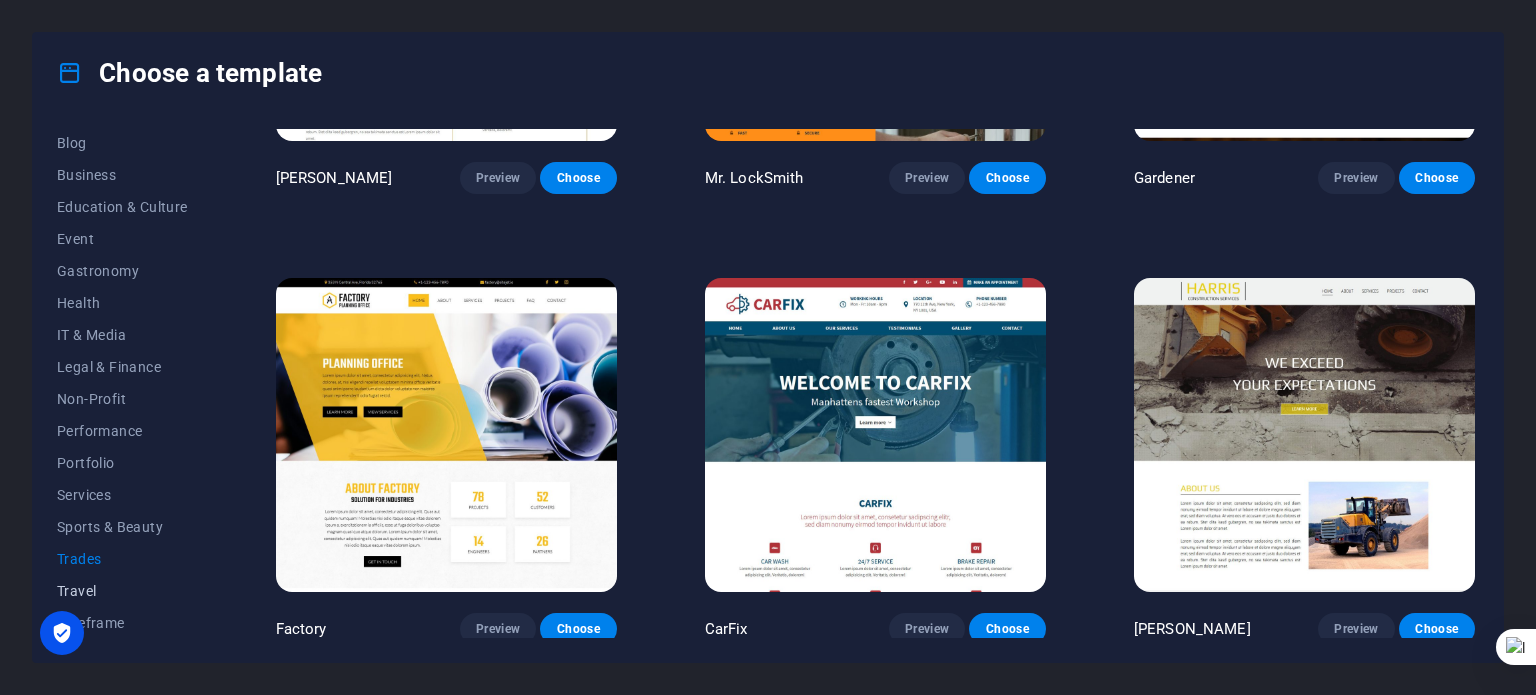 click on "Travel" at bounding box center [122, 591] 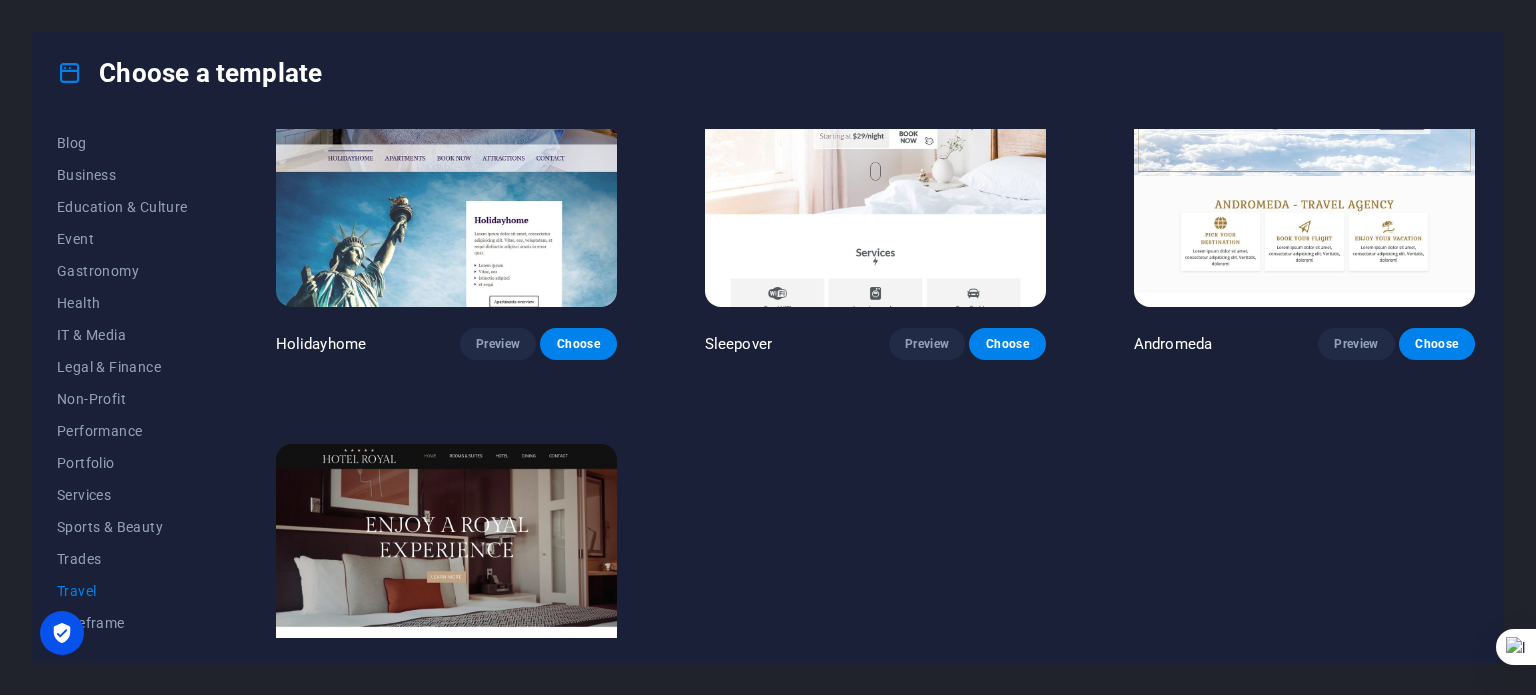 scroll, scrollTop: 758, scrollLeft: 0, axis: vertical 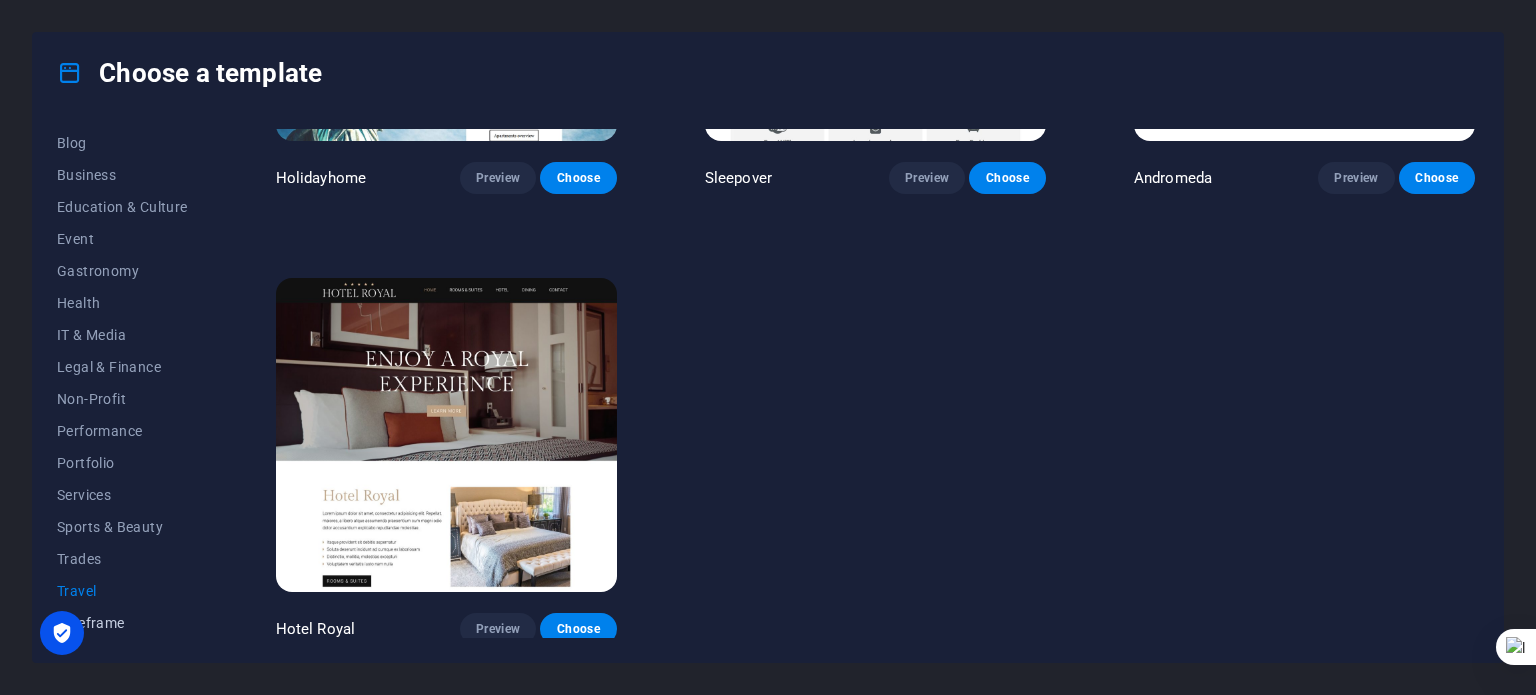 click on "Wireframe" at bounding box center [122, 623] 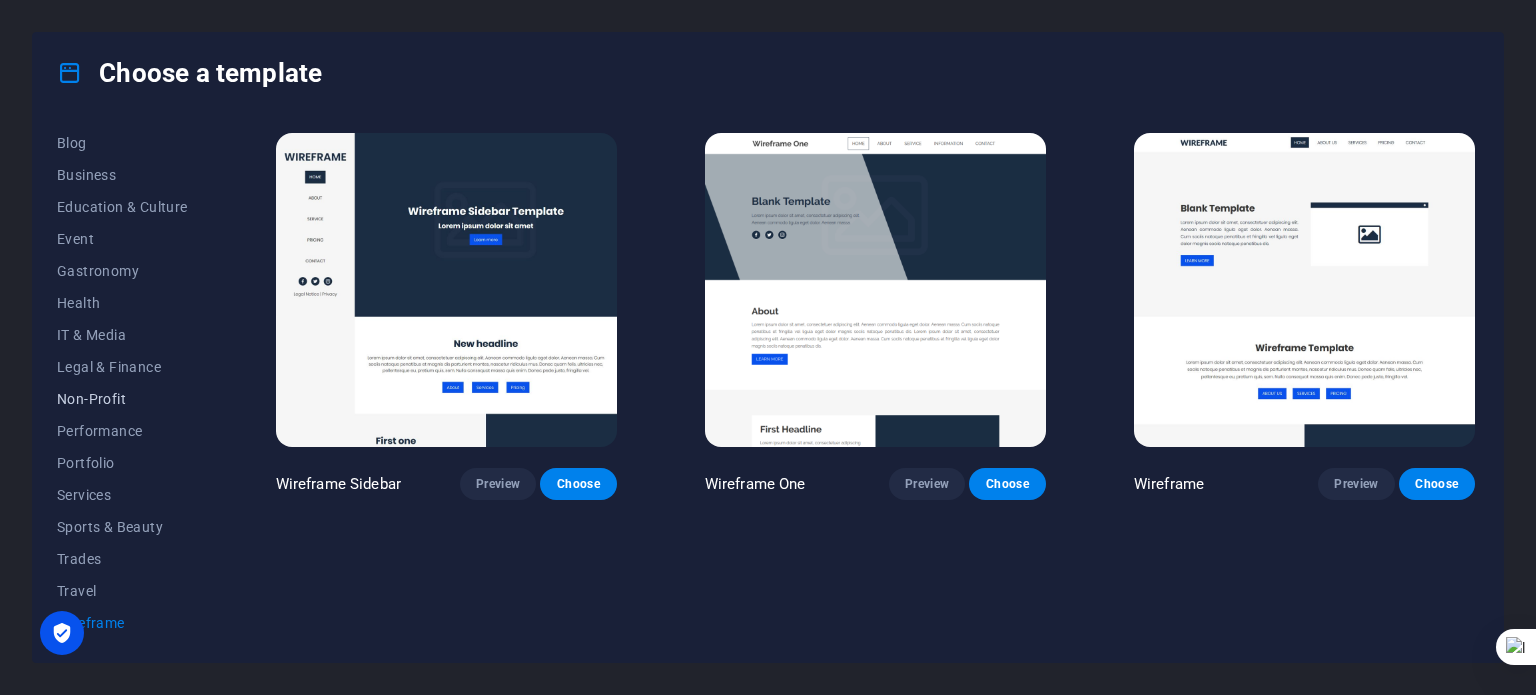 scroll, scrollTop: 242, scrollLeft: 0, axis: vertical 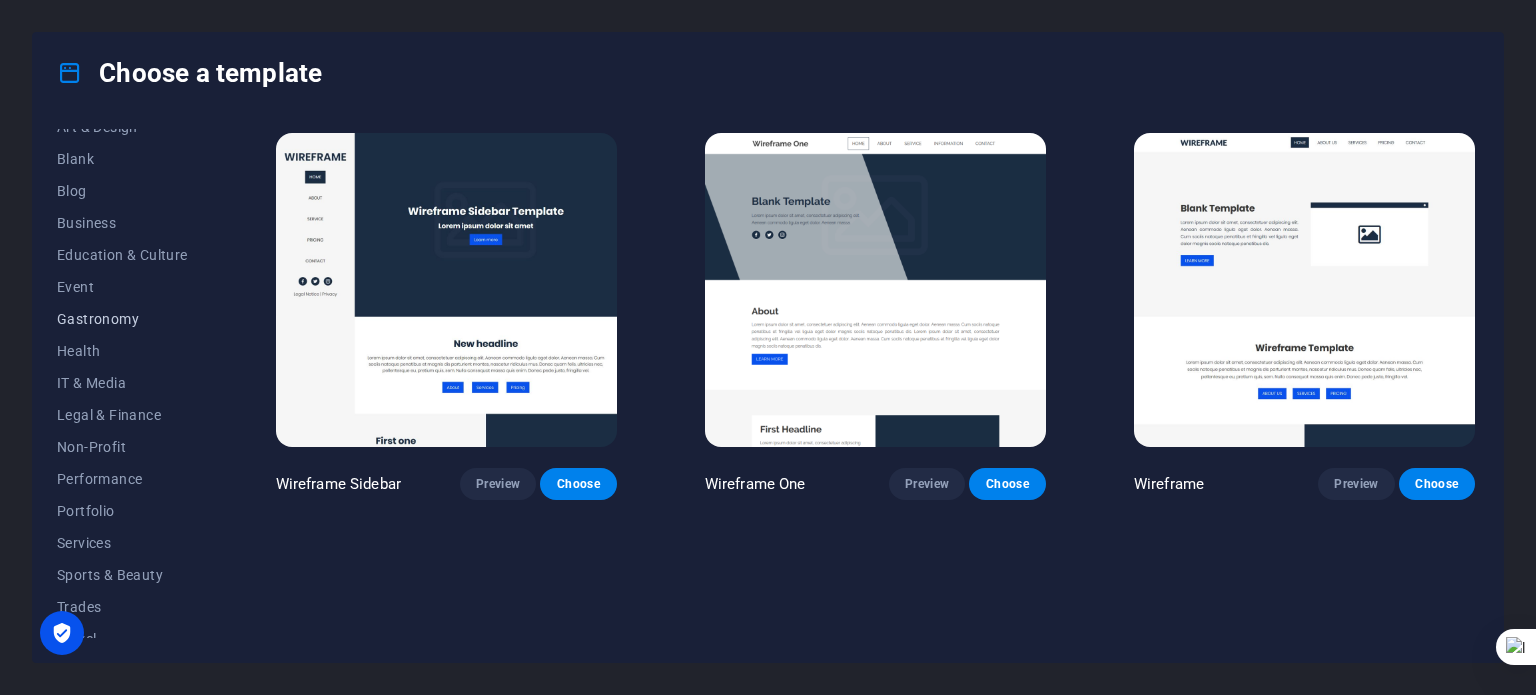 click on "Gastronomy" at bounding box center (122, 319) 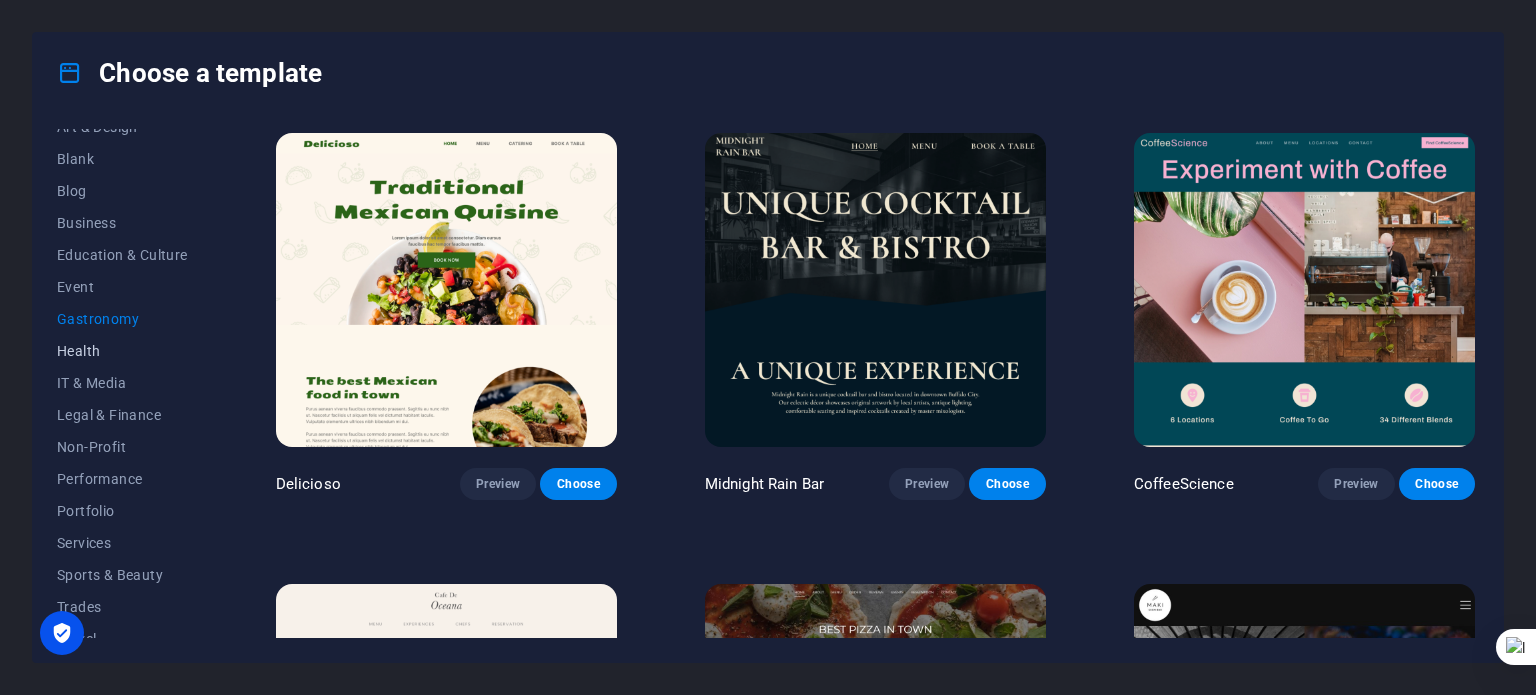 click on "Health" at bounding box center (122, 351) 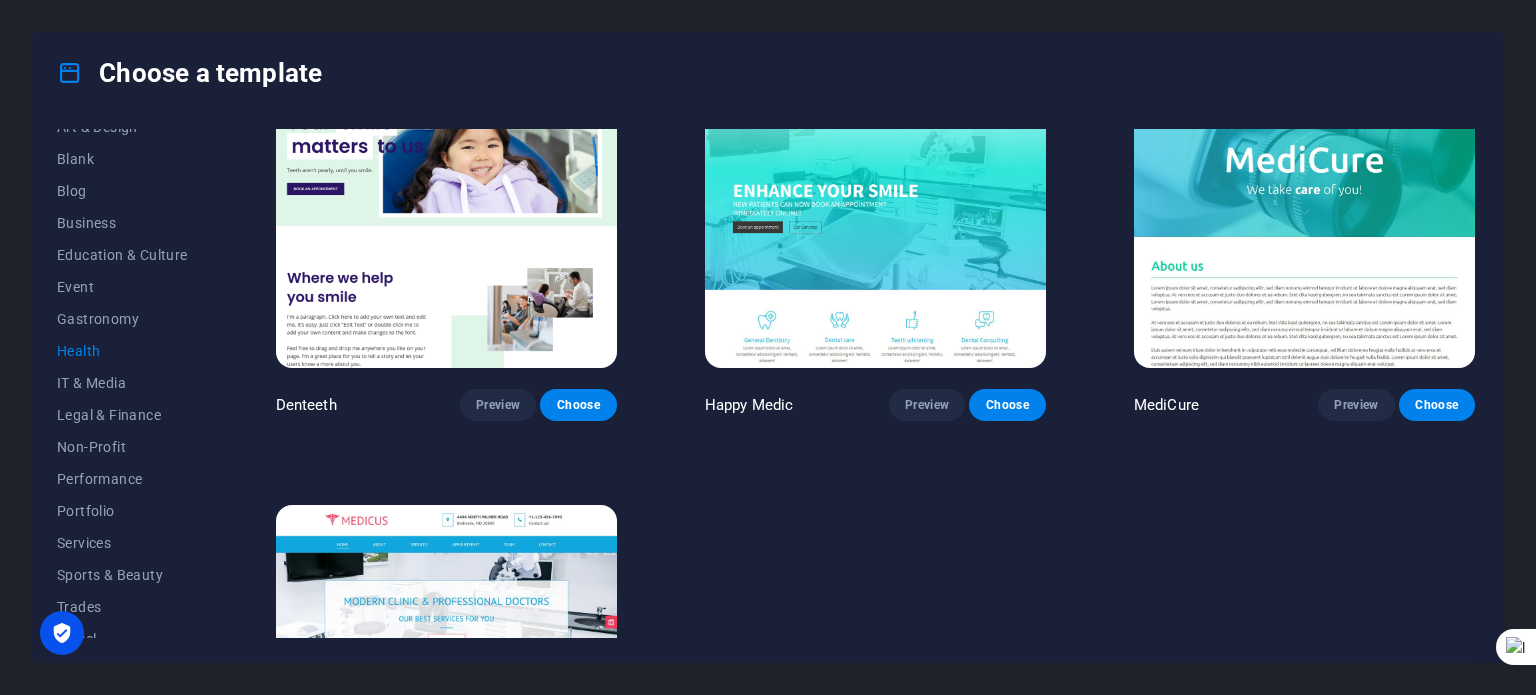 scroll, scrollTop: 758, scrollLeft: 0, axis: vertical 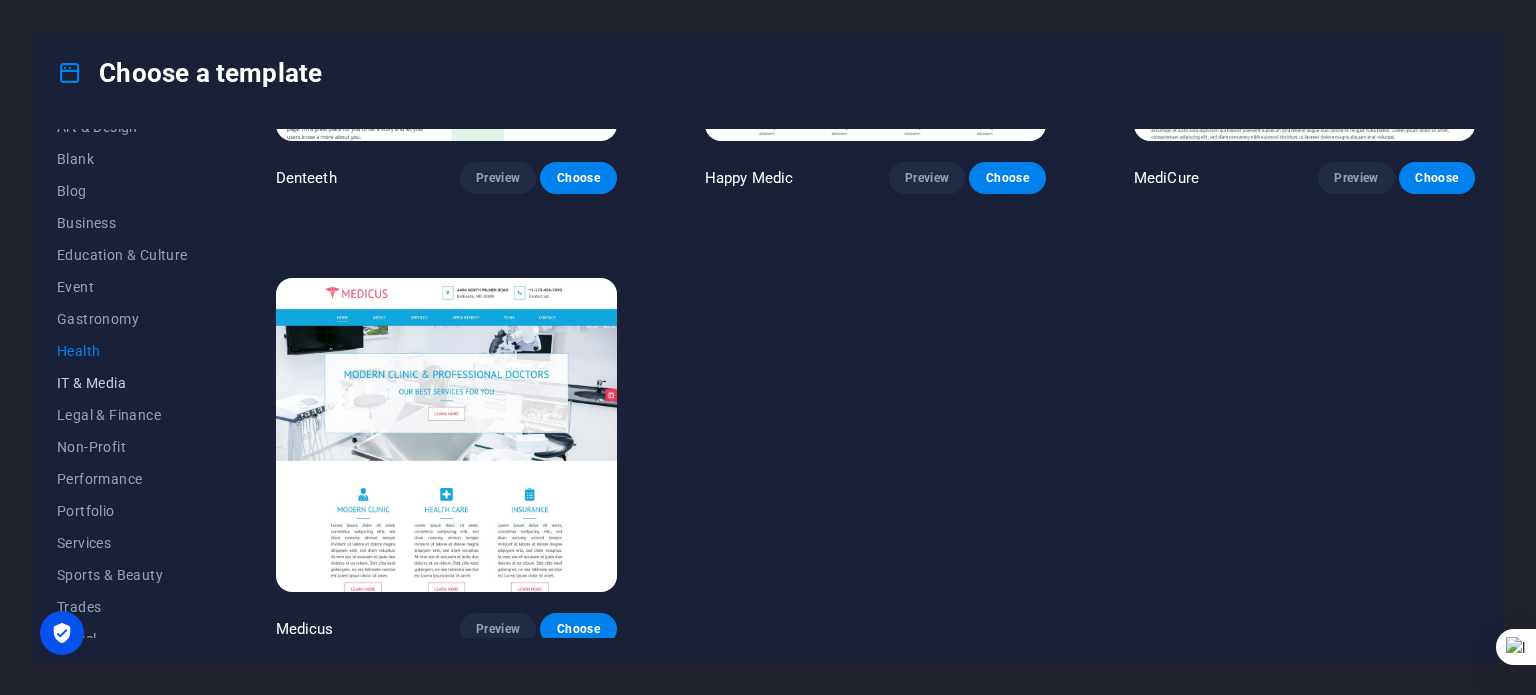 click on "IT & Media" at bounding box center (122, 383) 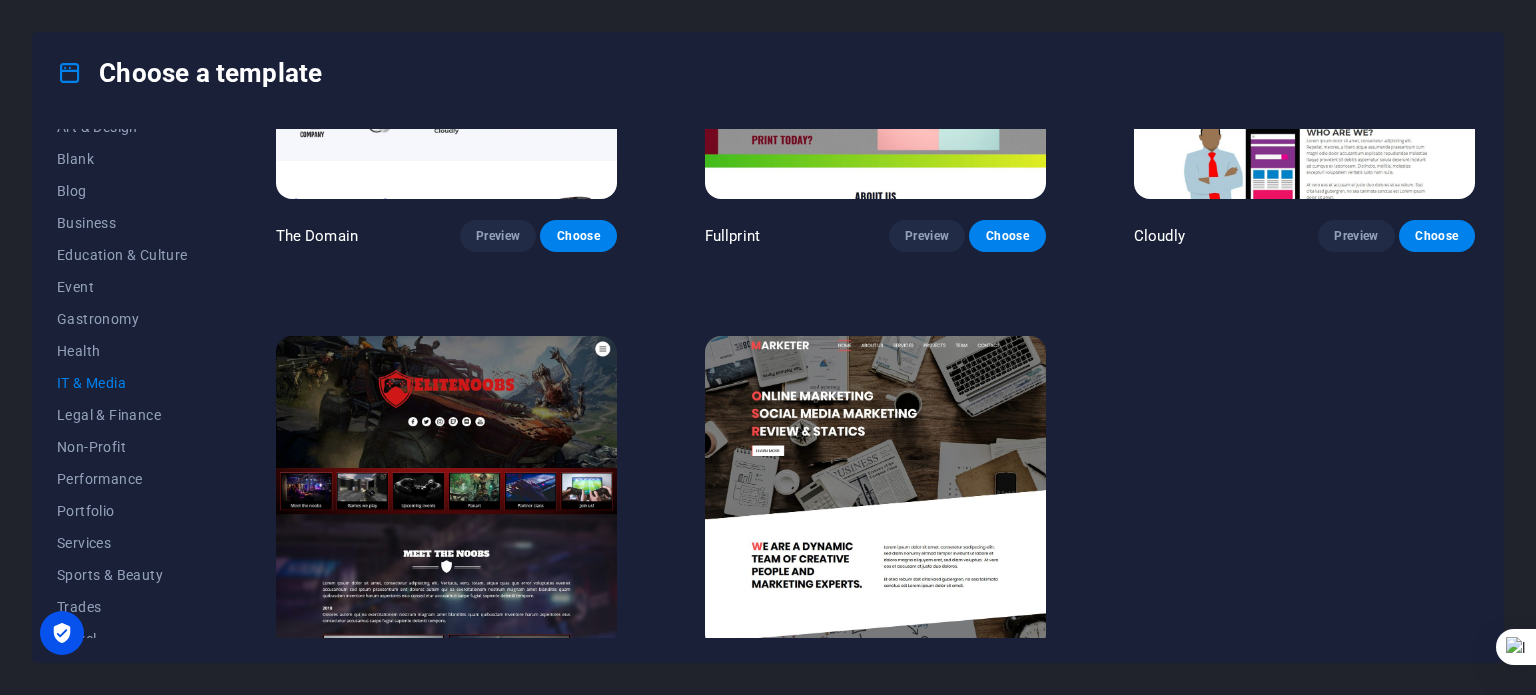 scroll, scrollTop: 1208, scrollLeft: 0, axis: vertical 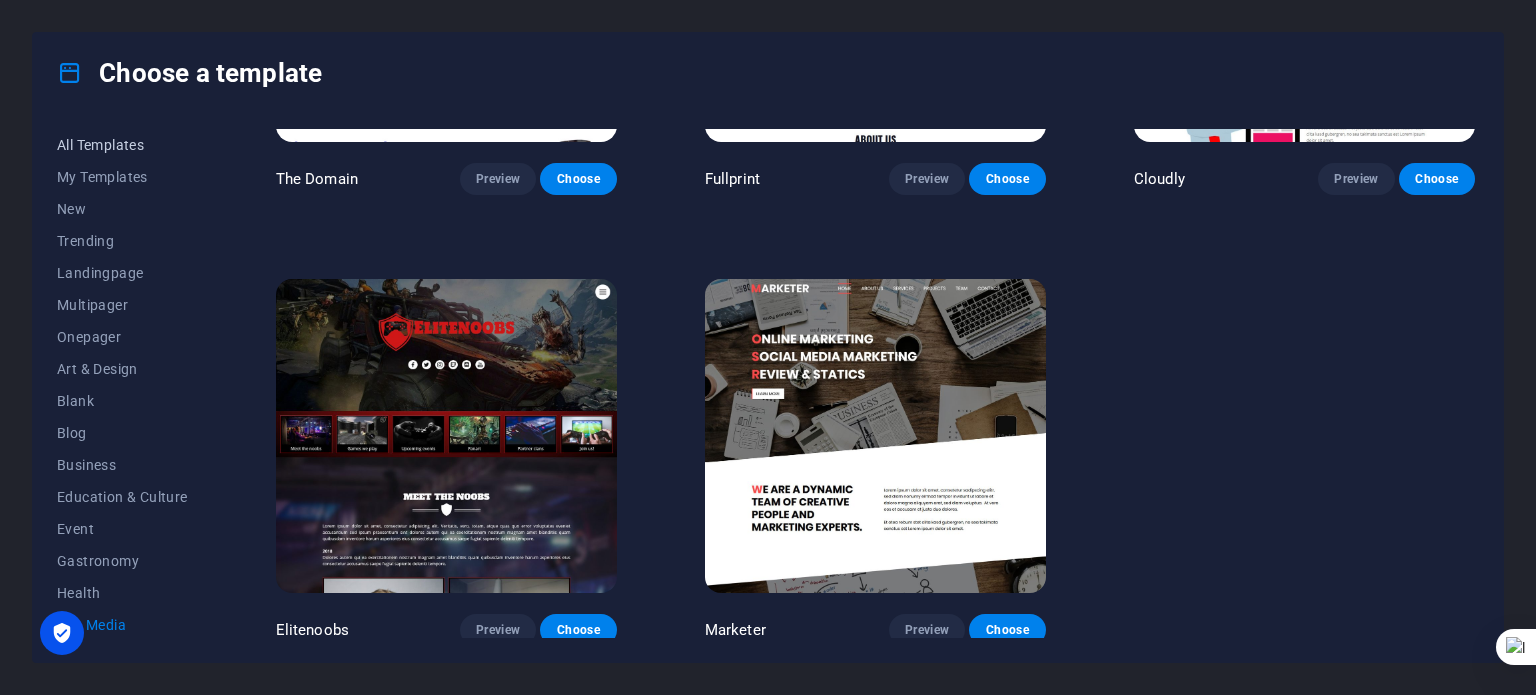 click on "All Templates" at bounding box center (122, 145) 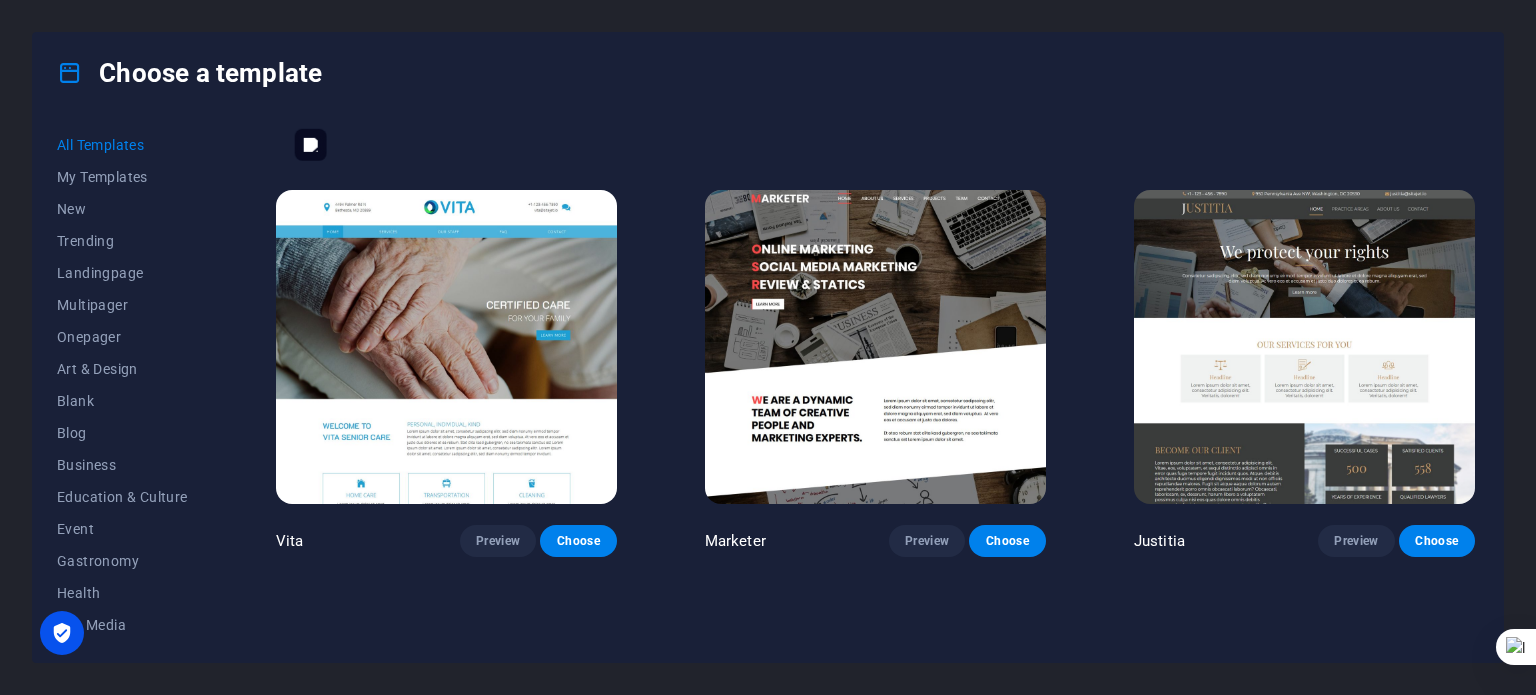 scroll, scrollTop: 17545, scrollLeft: 0, axis: vertical 